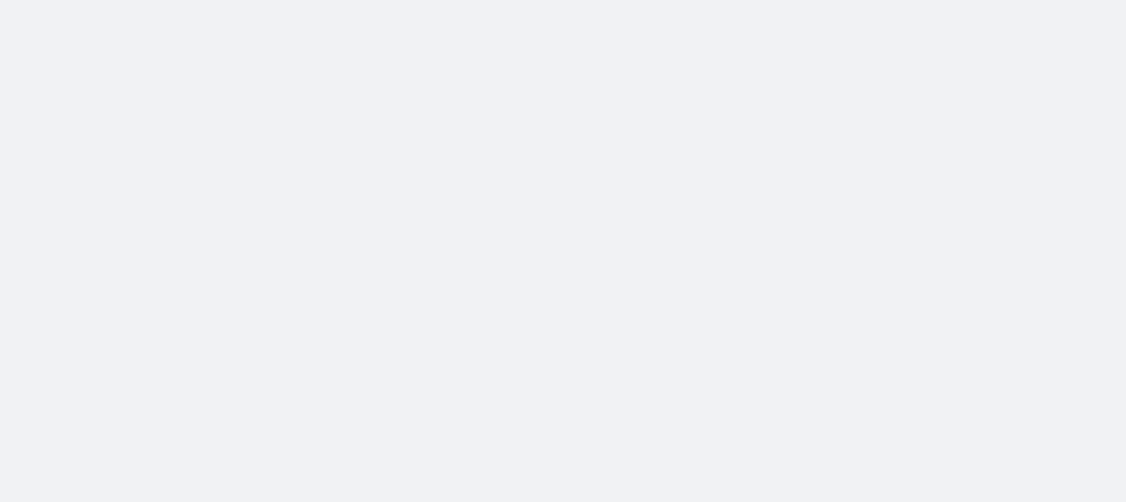 scroll, scrollTop: 0, scrollLeft: 0, axis: both 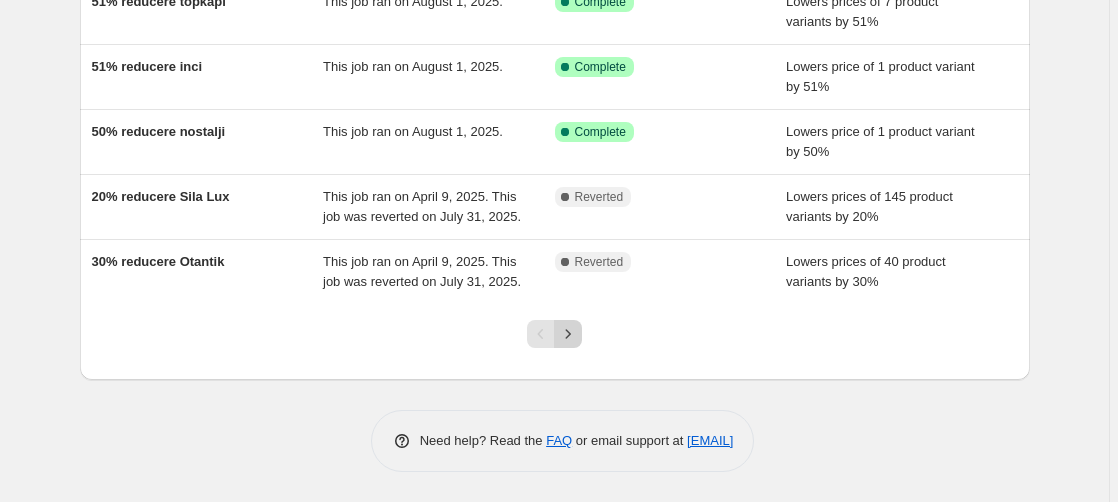 click 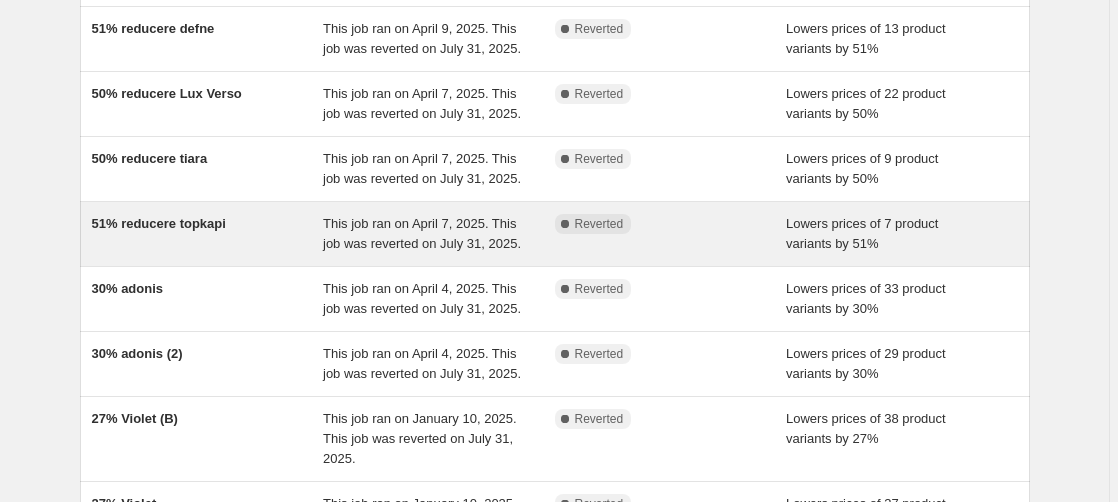 scroll, scrollTop: 408, scrollLeft: 0, axis: vertical 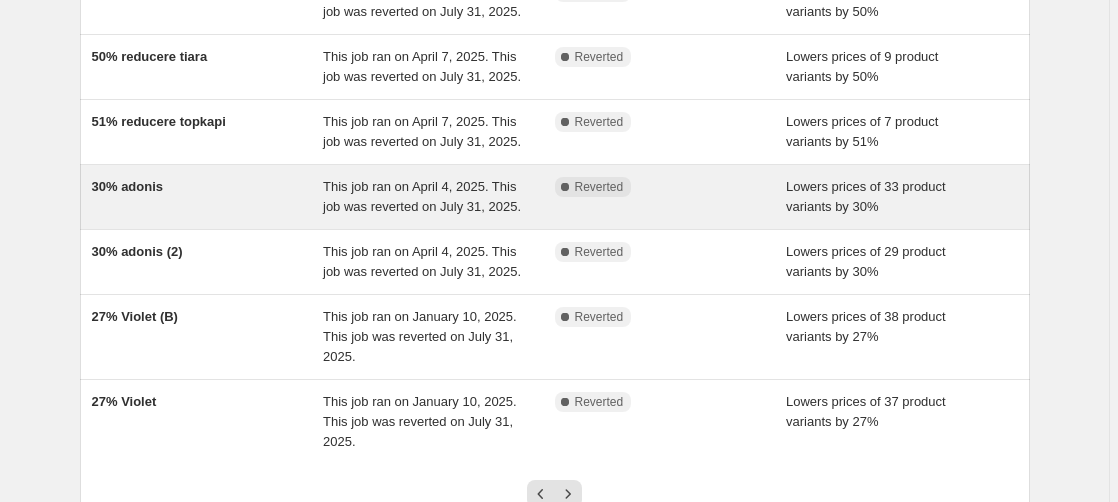 click on "30% adonis" at bounding box center (128, 186) 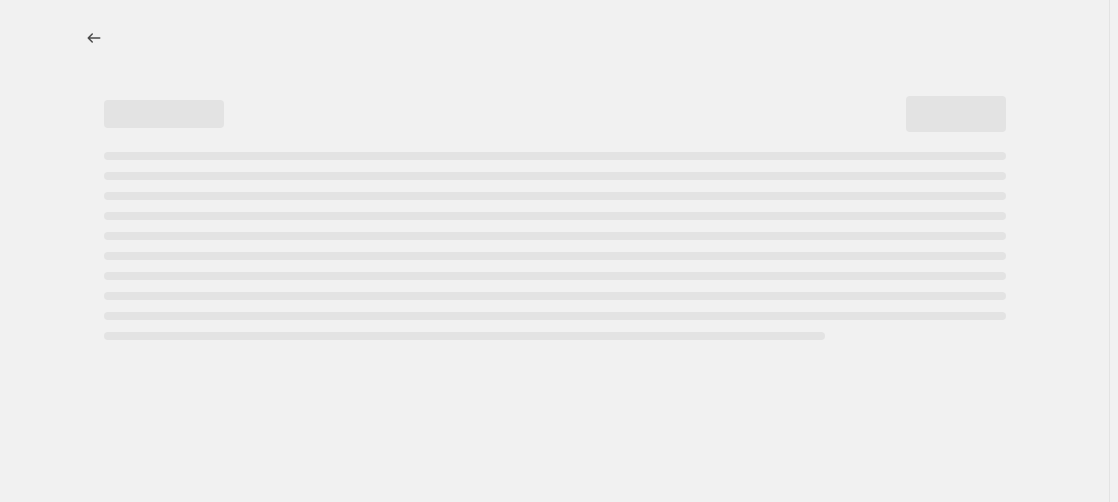 scroll, scrollTop: 0, scrollLeft: 0, axis: both 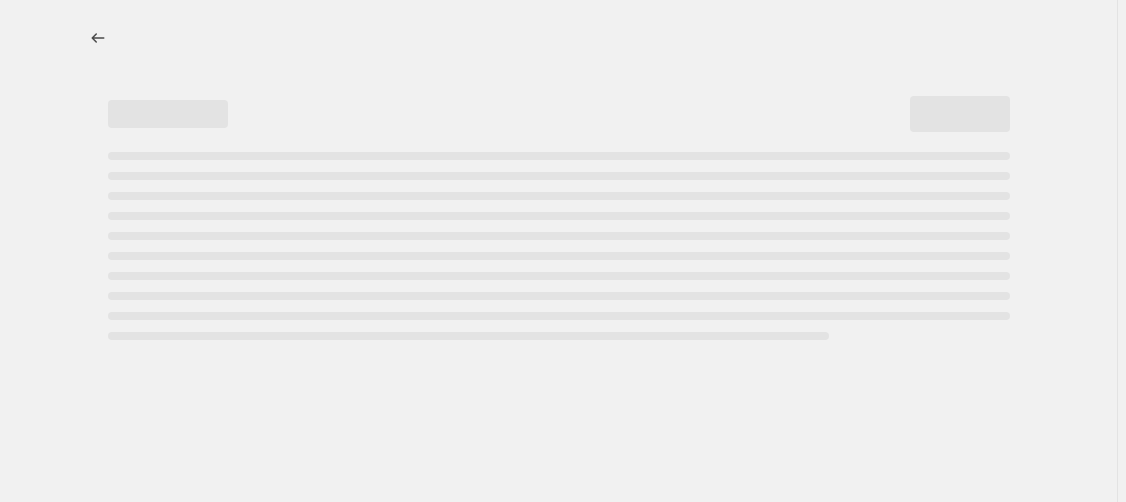 select on "percentage" 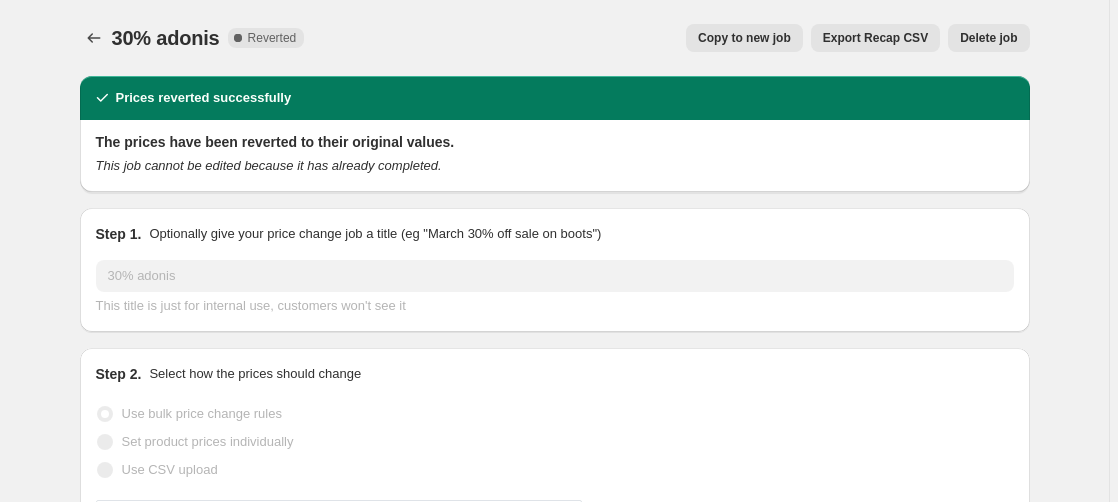 click on "Copy to new job" at bounding box center [744, 38] 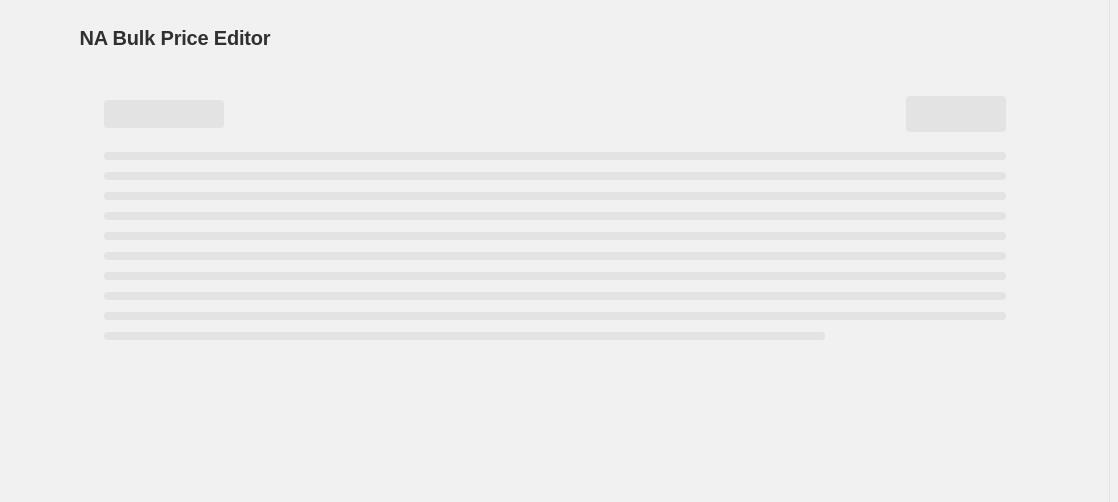 select on "percentage" 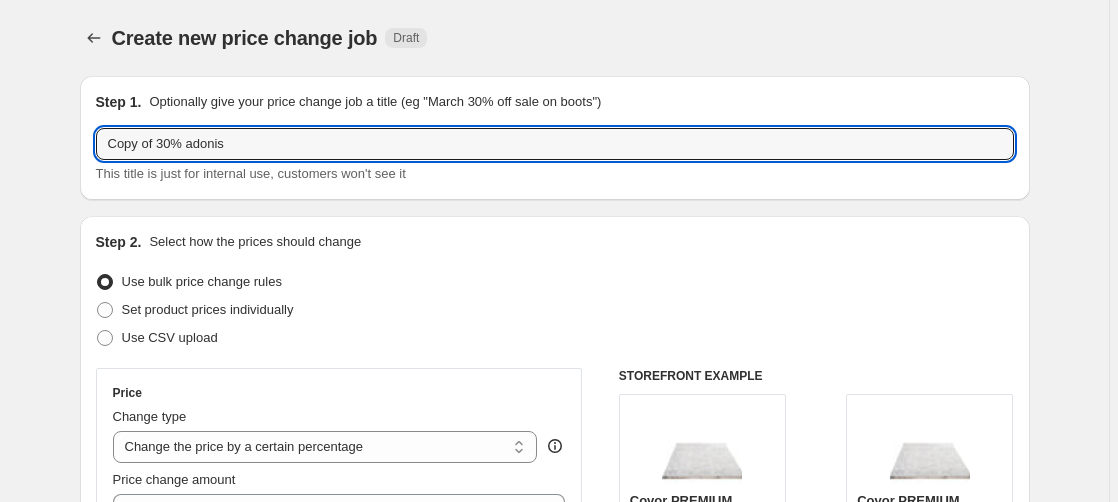 drag, startPoint x: 162, startPoint y: 143, endPoint x: 32, endPoint y: 161, distance: 131.24023 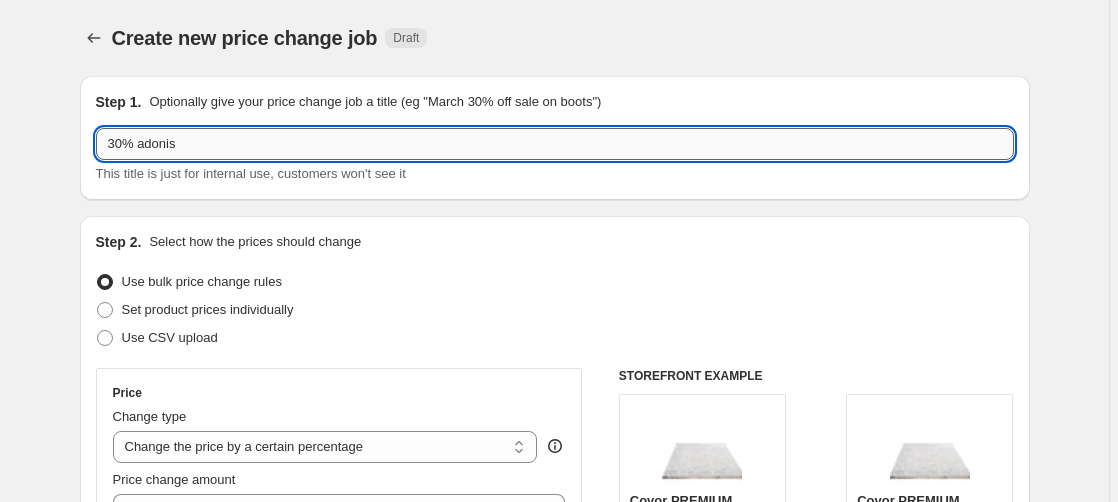 drag, startPoint x: 126, startPoint y: 144, endPoint x: 41, endPoint y: 159, distance: 86.313385 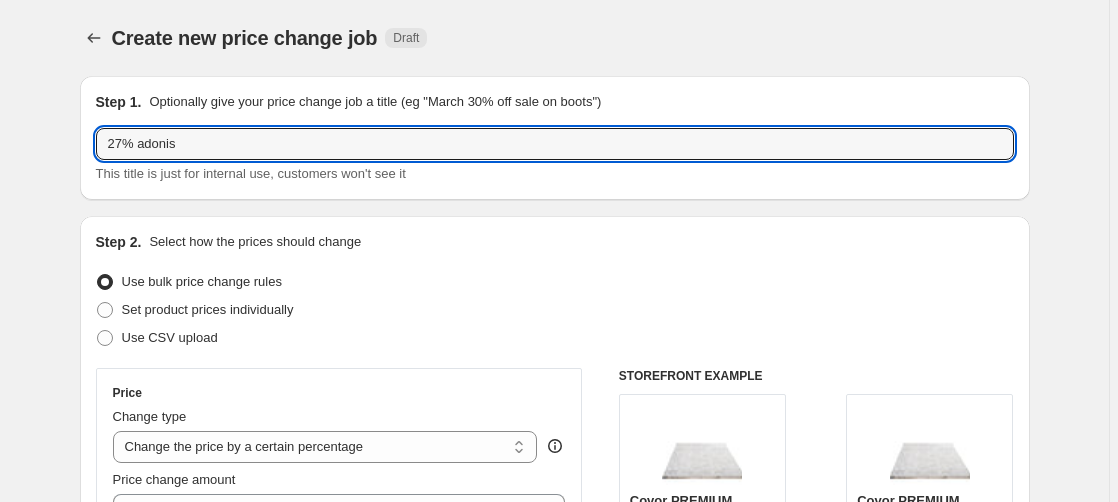 scroll, scrollTop: 102, scrollLeft: 0, axis: vertical 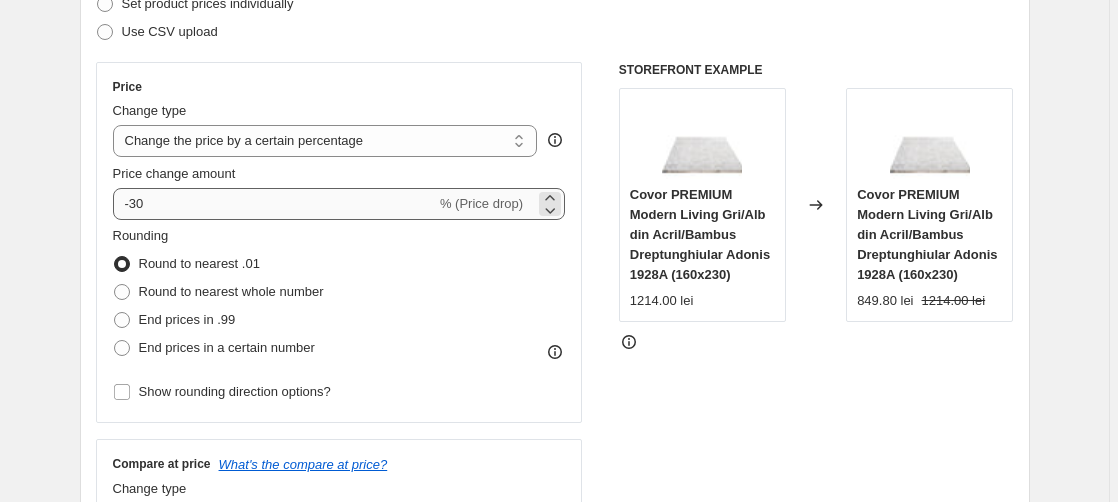 type on "29% adonis" 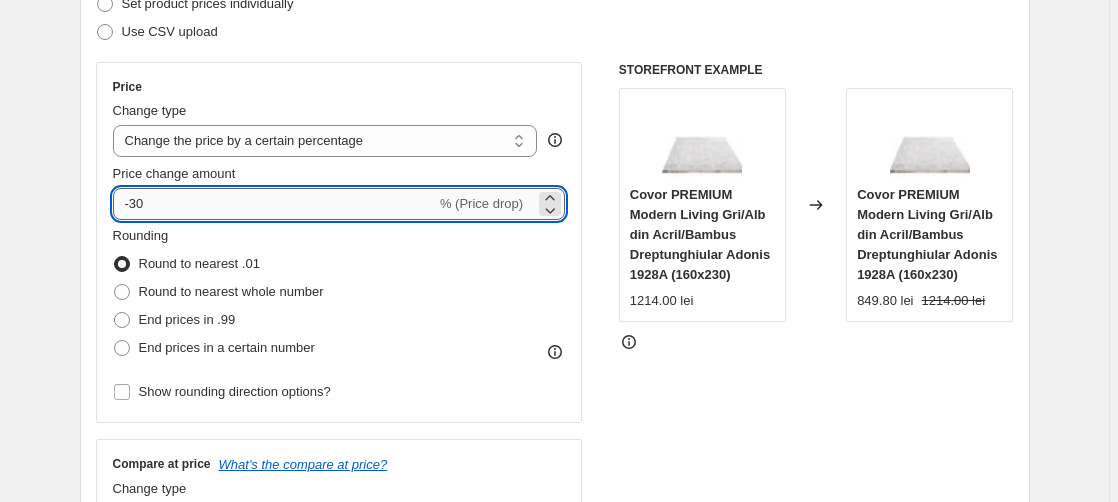 drag, startPoint x: 136, startPoint y: 204, endPoint x: 158, endPoint y: 213, distance: 23.769728 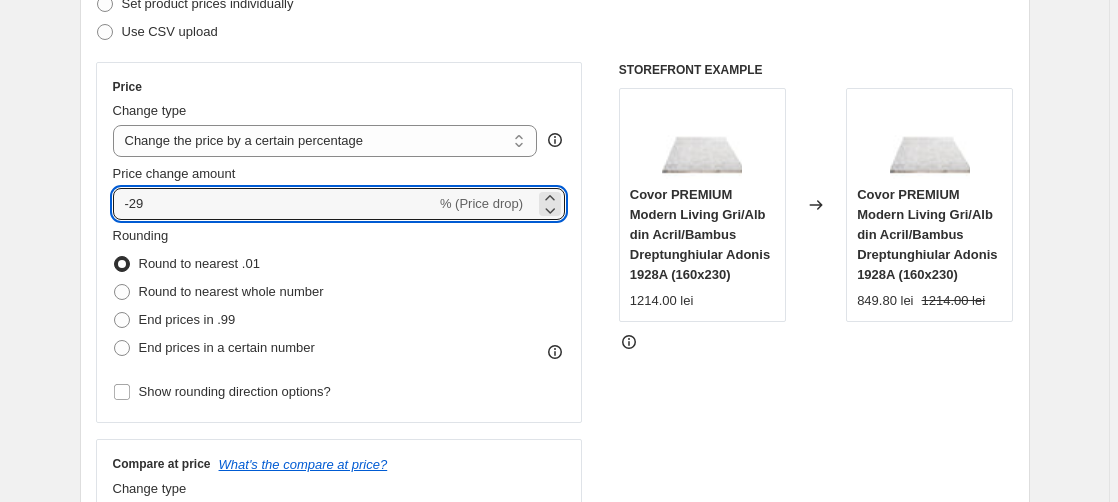 type on "-29" 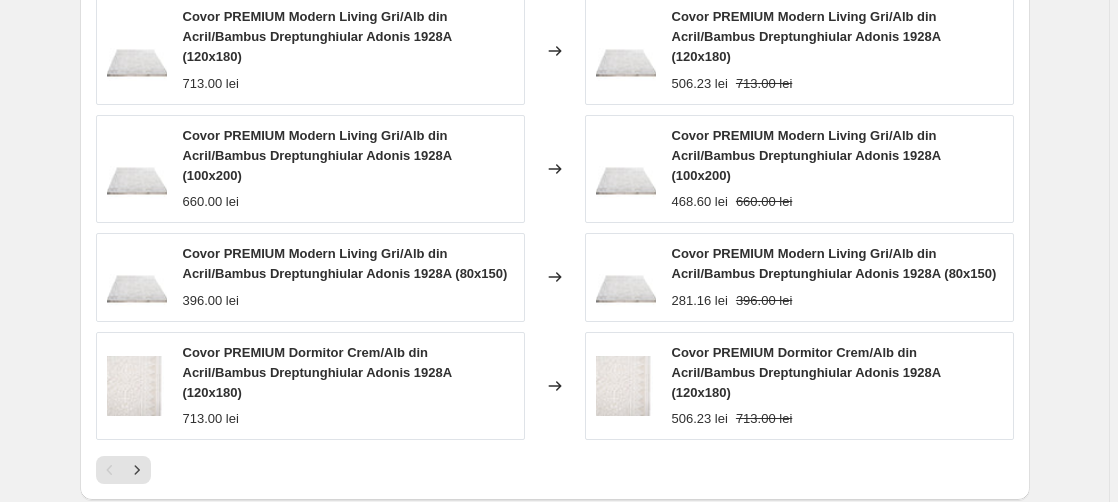 scroll, scrollTop: 2119, scrollLeft: 0, axis: vertical 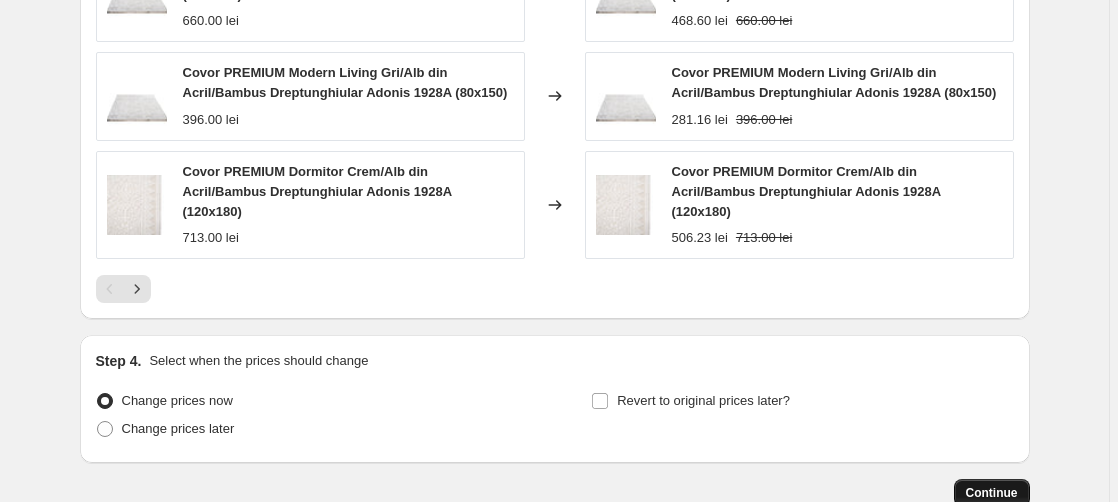 click on "Continue" at bounding box center (992, 493) 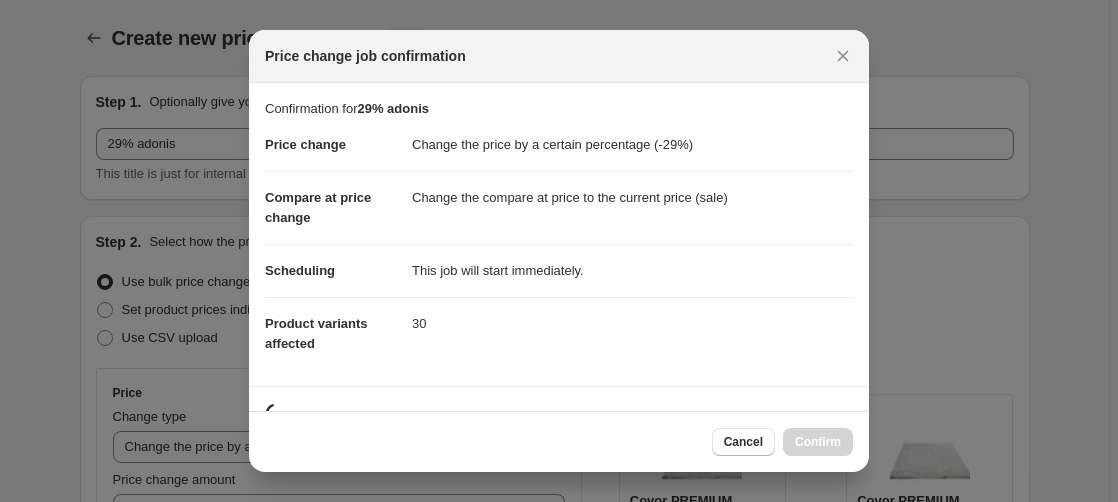 scroll, scrollTop: 0, scrollLeft: 0, axis: both 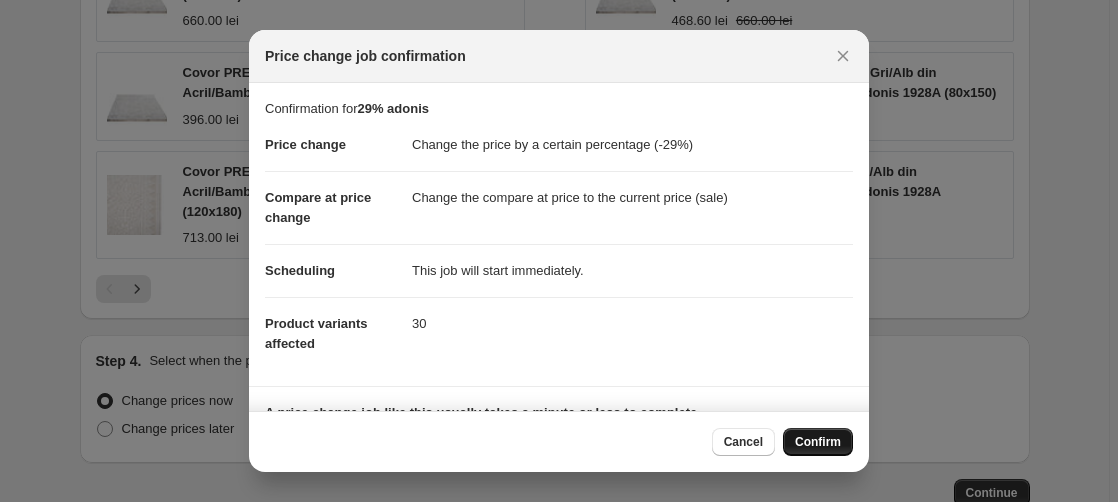 click on "Confirm" at bounding box center [818, 442] 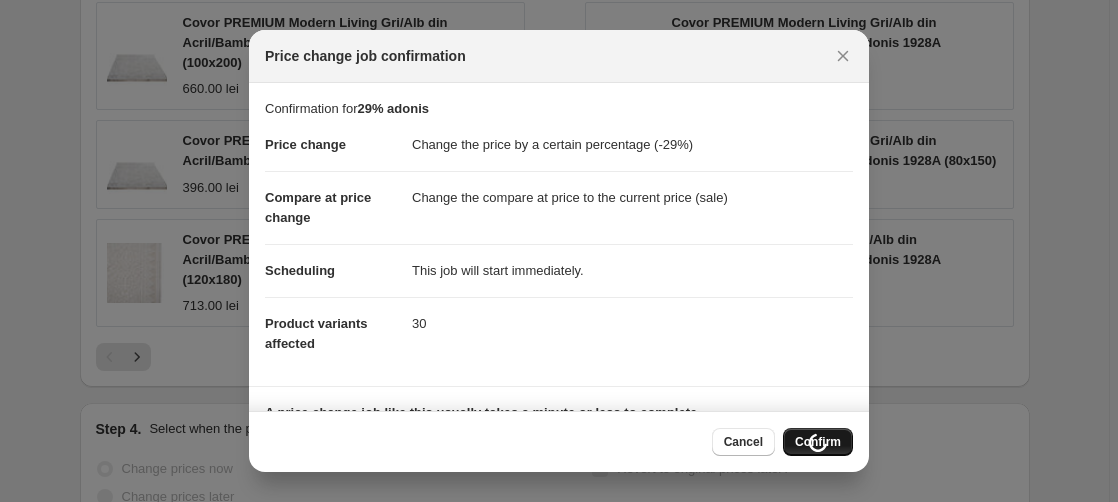 scroll, scrollTop: 2187, scrollLeft: 0, axis: vertical 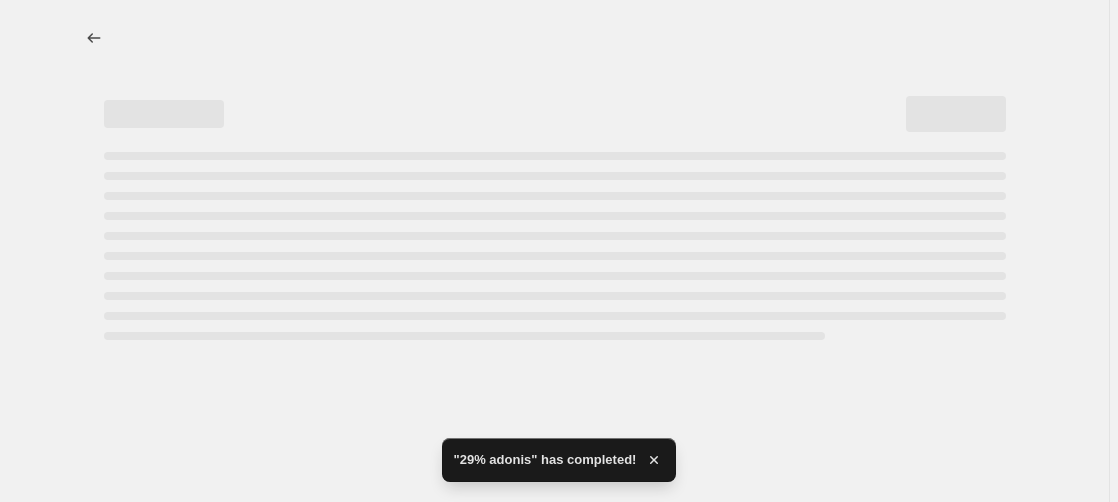 select on "percentage" 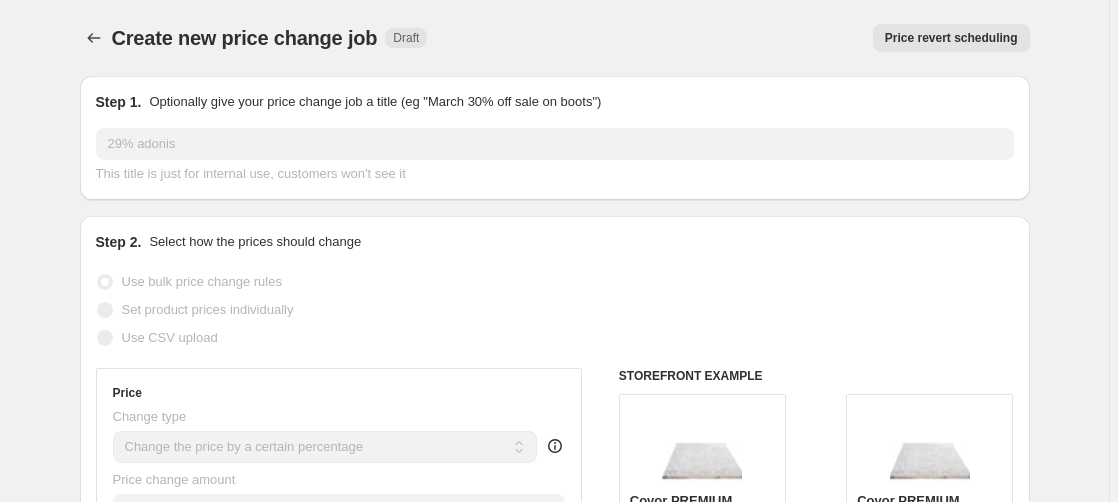 scroll, scrollTop: 510, scrollLeft: 0, axis: vertical 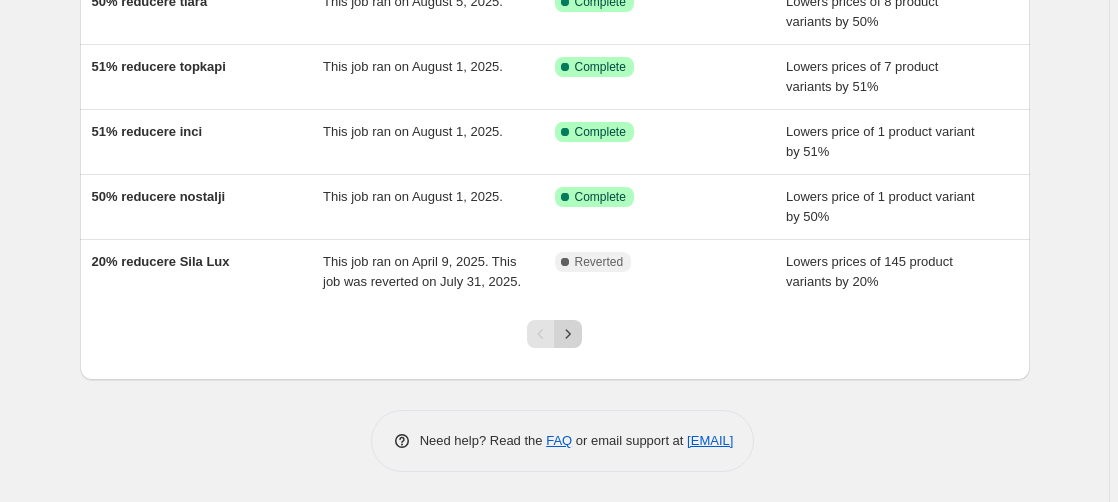 click 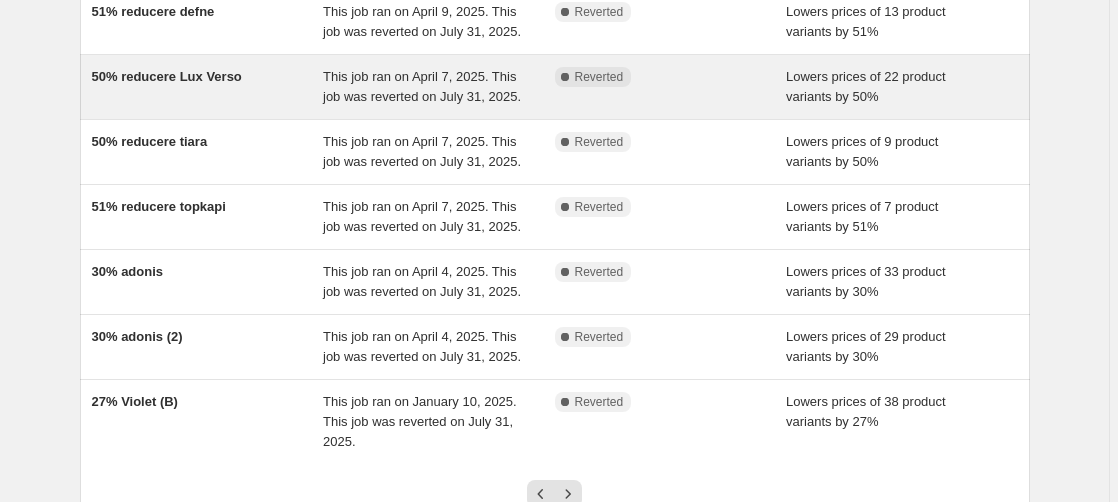 scroll, scrollTop: 408, scrollLeft: 0, axis: vertical 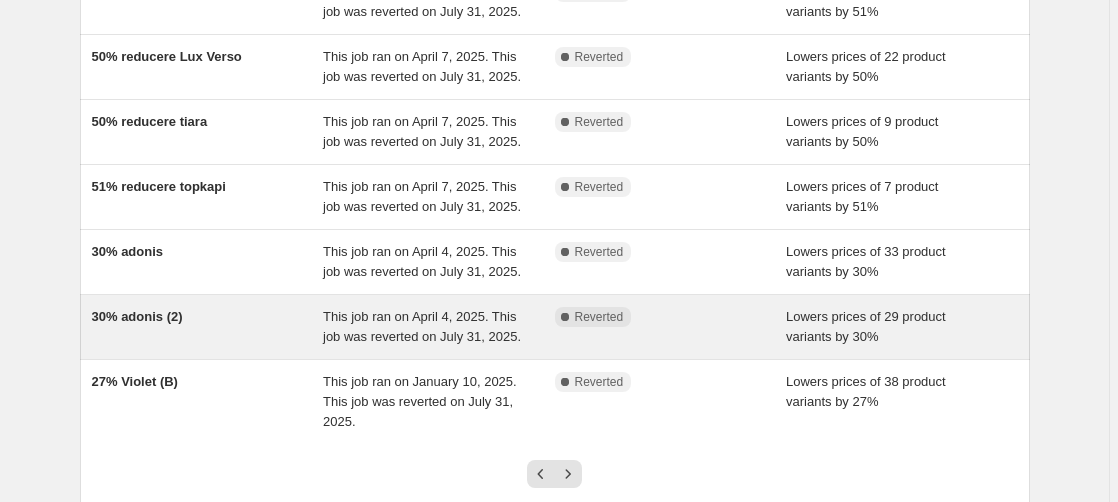 click on "30% adonis (2)" at bounding box center (137, 316) 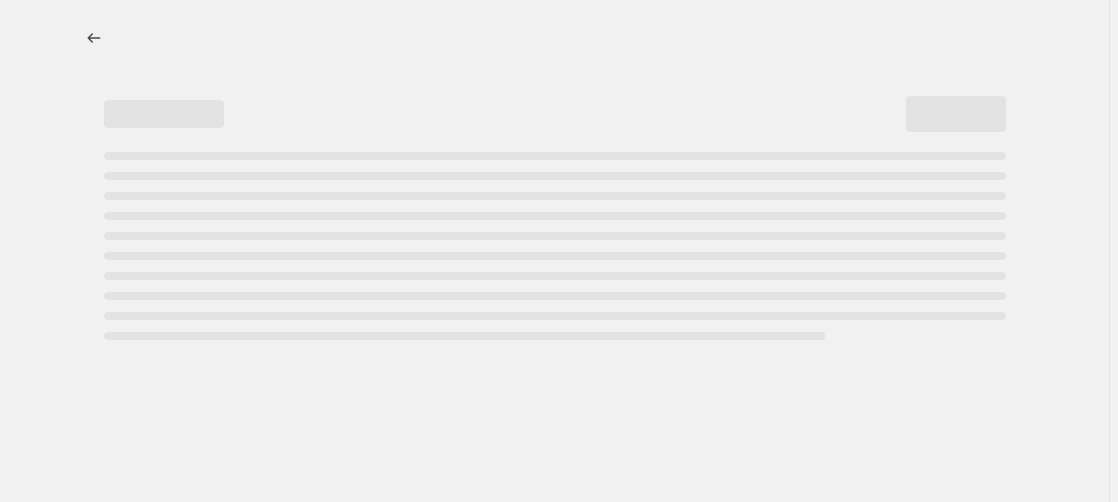 scroll, scrollTop: 0, scrollLeft: 0, axis: both 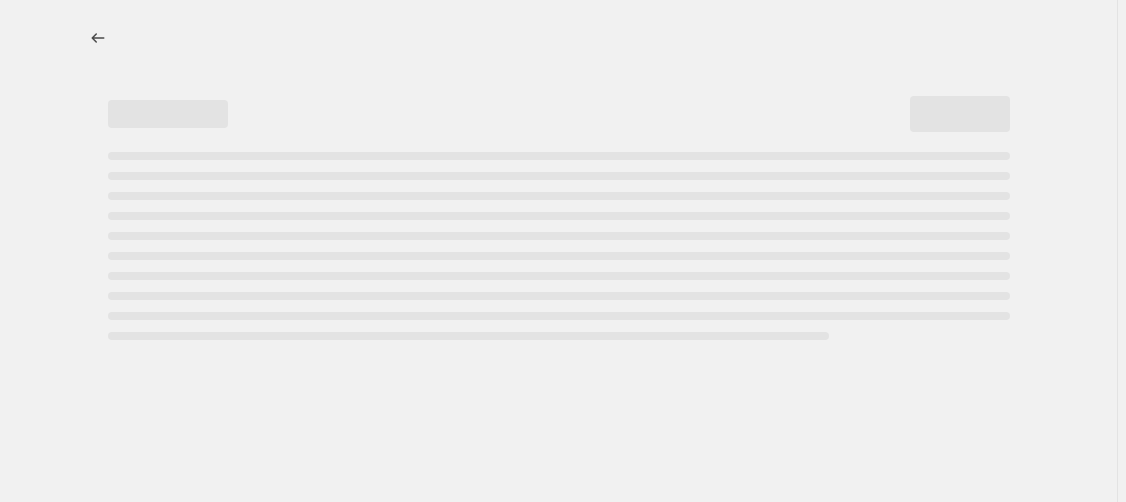 select on "percentage" 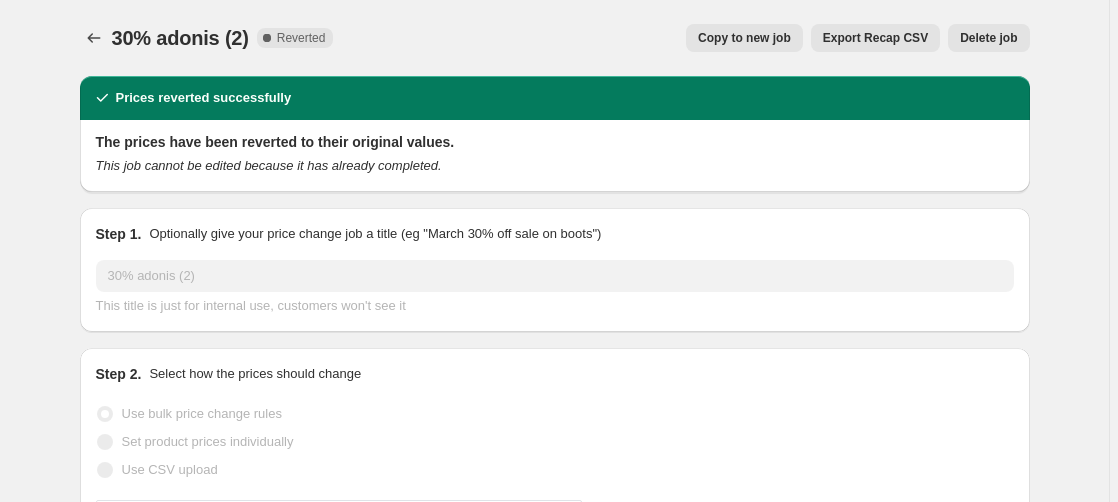 click on "Copy to new job" at bounding box center (744, 38) 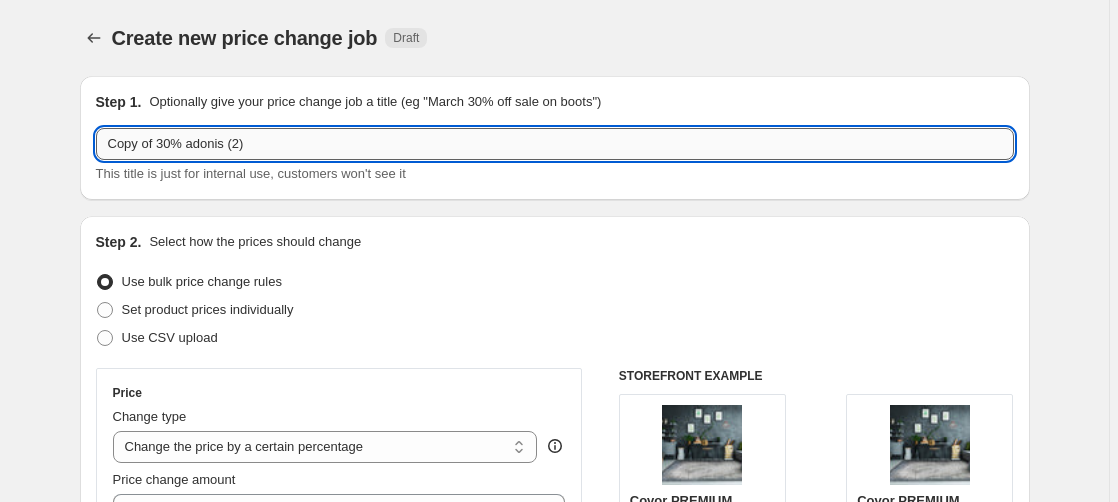drag, startPoint x: 171, startPoint y: 148, endPoint x: 41, endPoint y: 159, distance: 130.46455 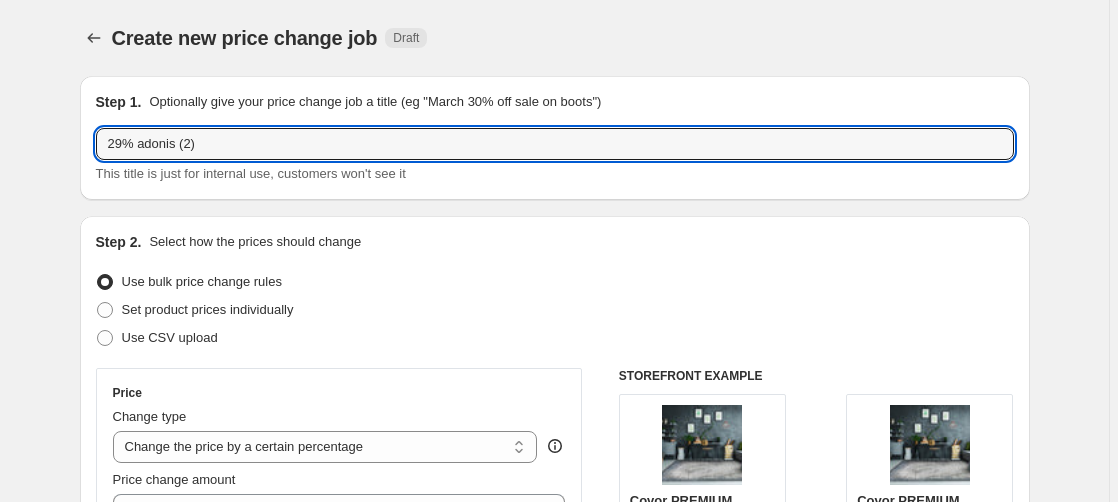 scroll, scrollTop: 102, scrollLeft: 0, axis: vertical 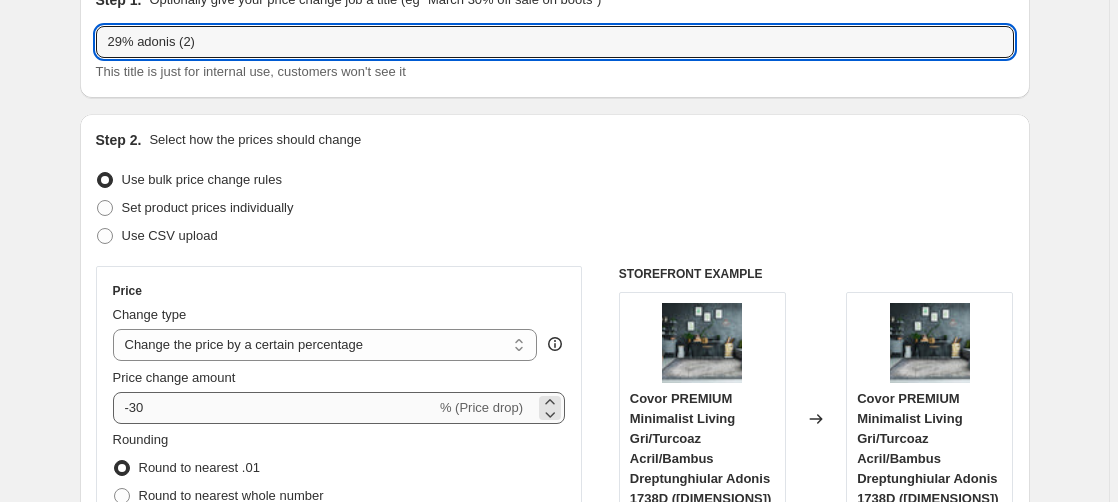 type on "29% adonis (2)" 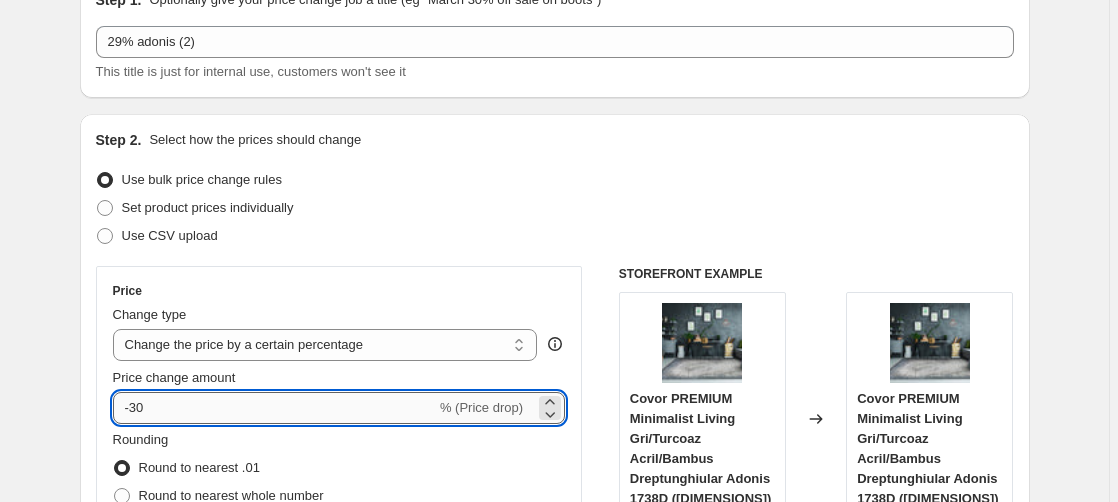 drag, startPoint x: 134, startPoint y: 406, endPoint x: 150, endPoint y: 408, distance: 16.124516 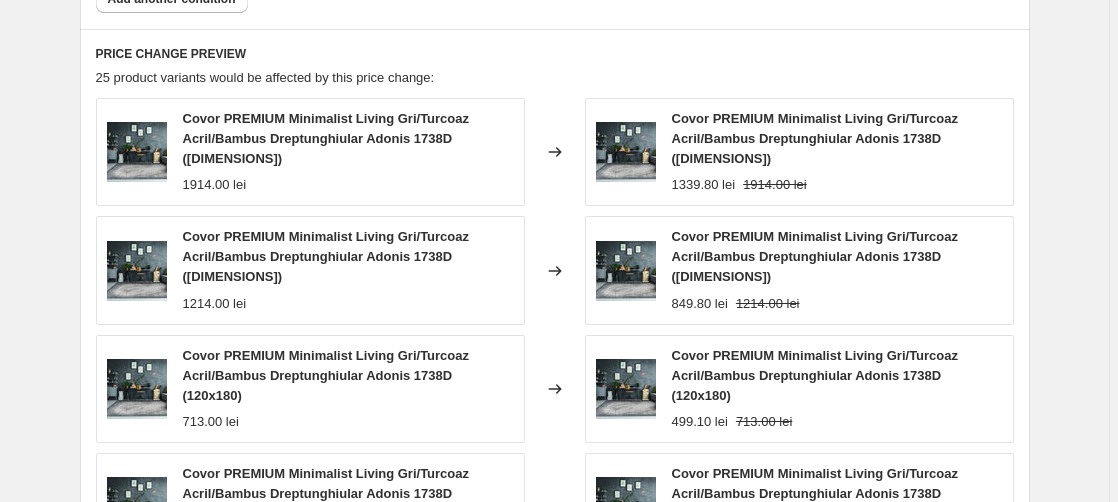 scroll, scrollTop: 2135, scrollLeft: 0, axis: vertical 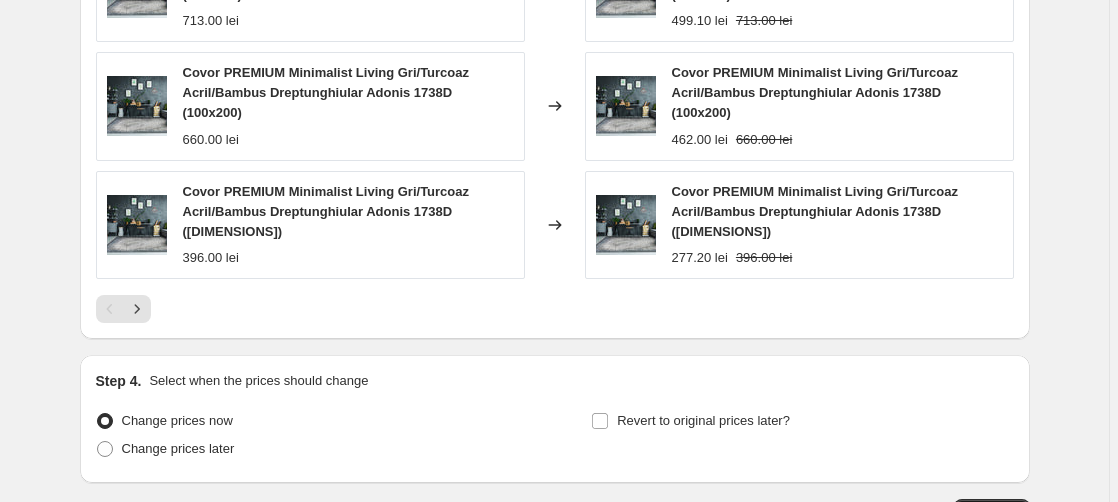 type on "-29" 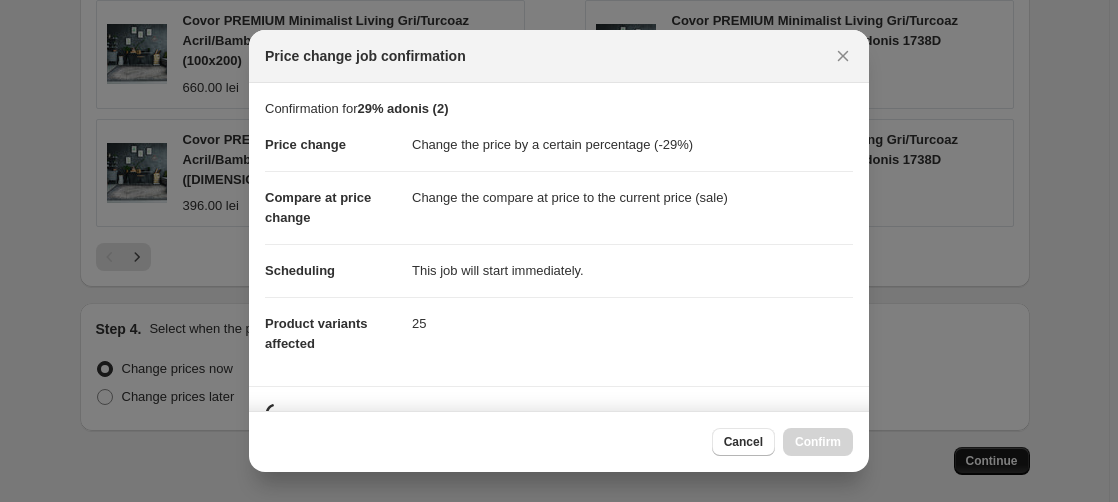 scroll, scrollTop: 0, scrollLeft: 0, axis: both 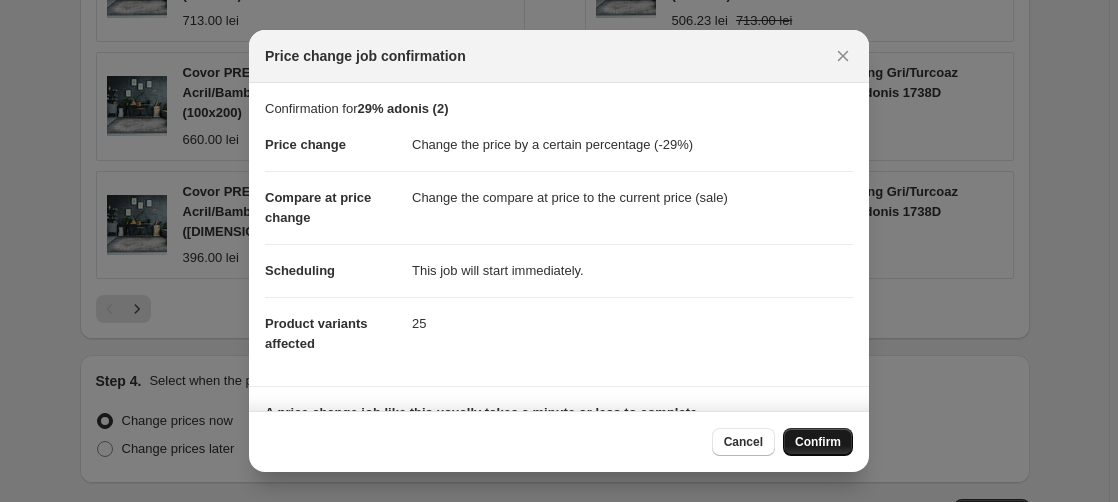 click on "Confirm" at bounding box center (818, 442) 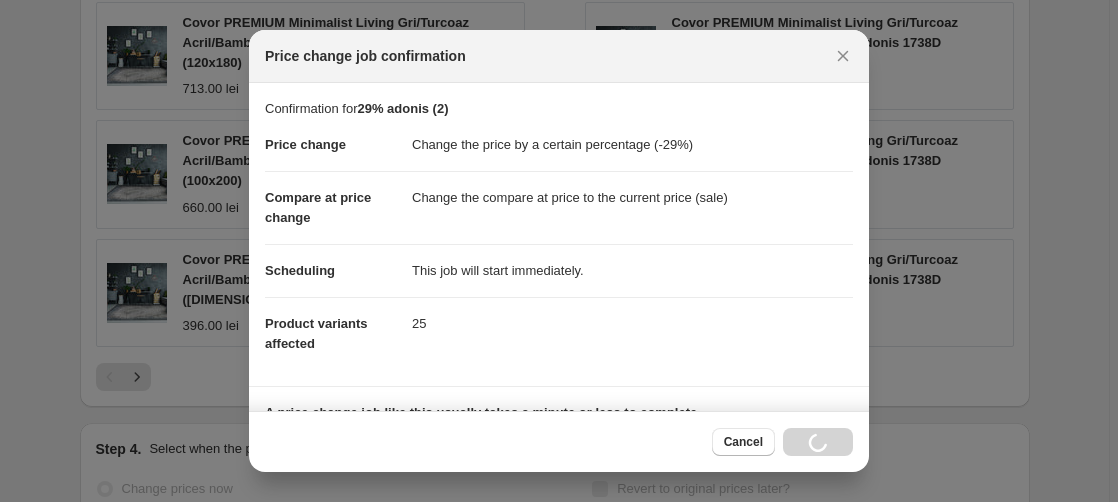 scroll, scrollTop: 2203, scrollLeft: 0, axis: vertical 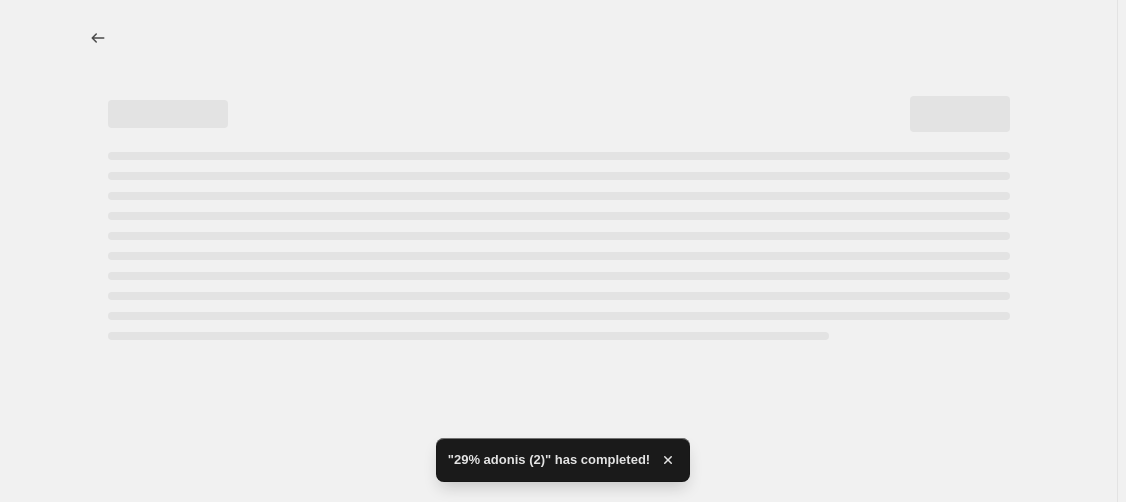 select on "percentage" 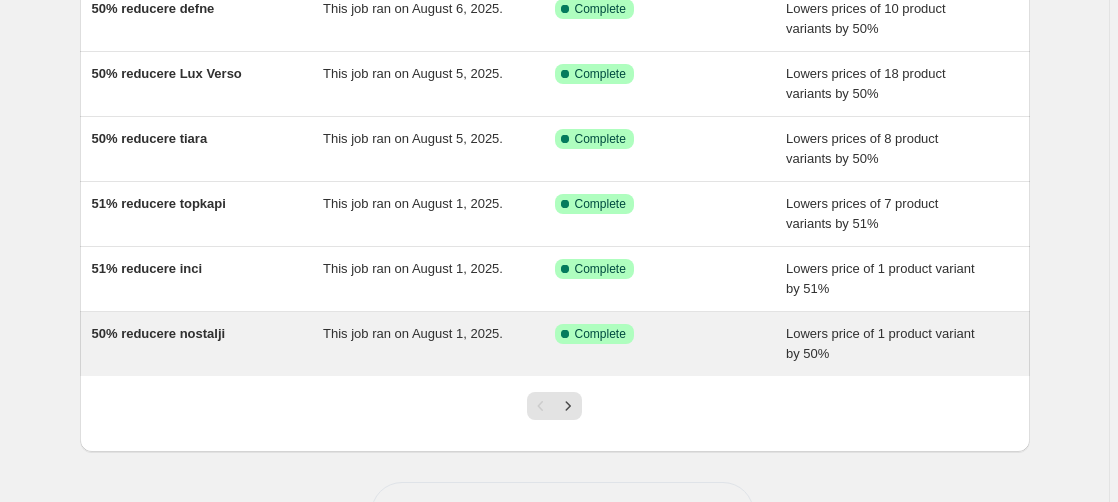 scroll, scrollTop: 510, scrollLeft: 0, axis: vertical 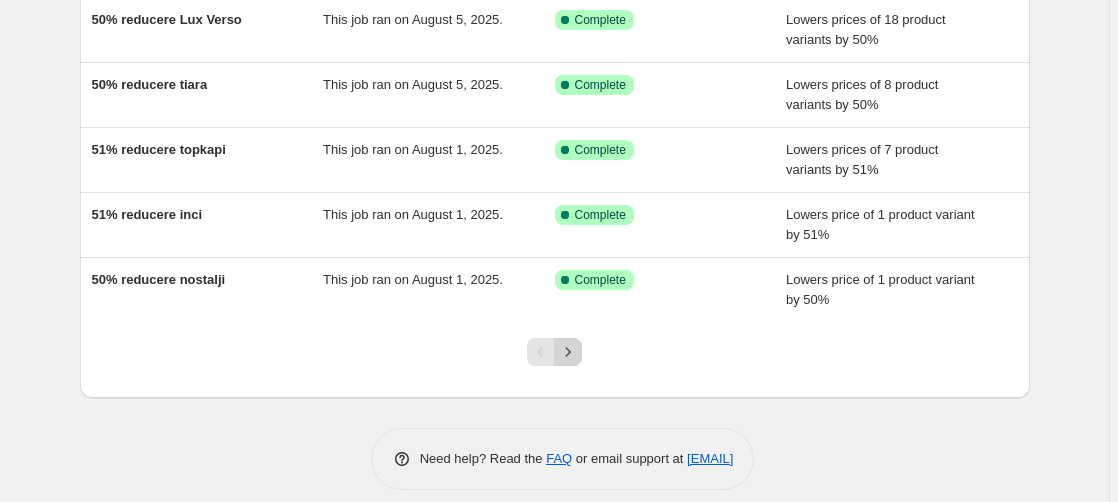 click 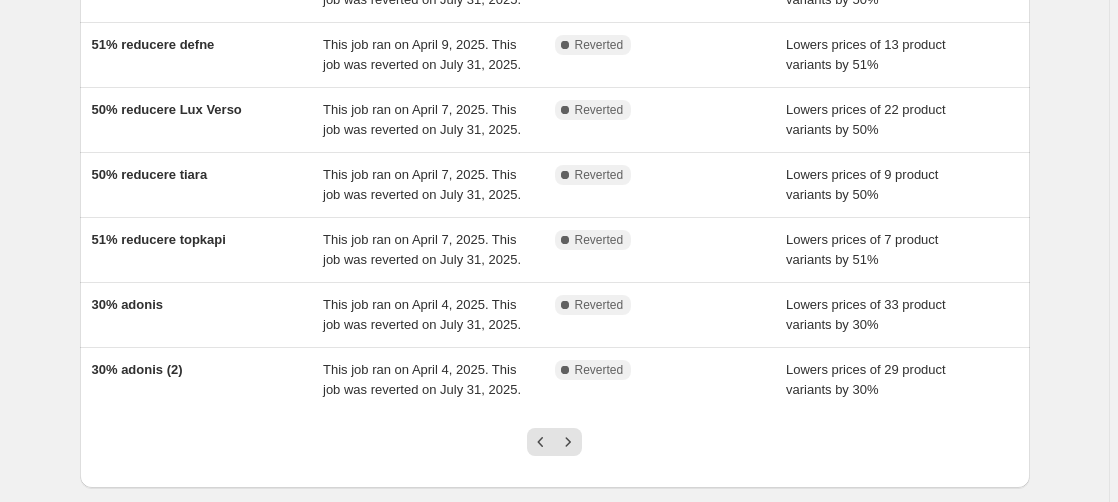 scroll, scrollTop: 510, scrollLeft: 0, axis: vertical 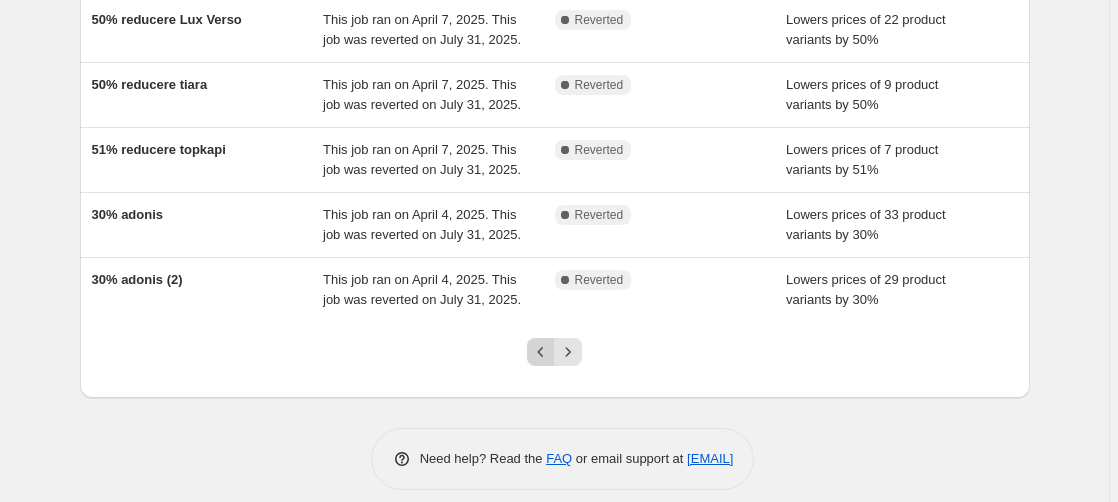 click 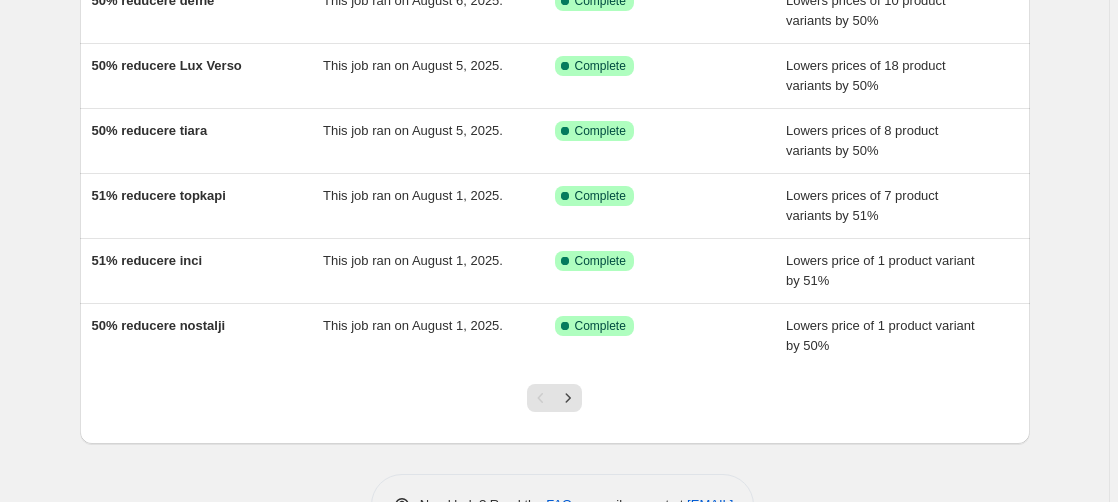 scroll, scrollTop: 510, scrollLeft: 0, axis: vertical 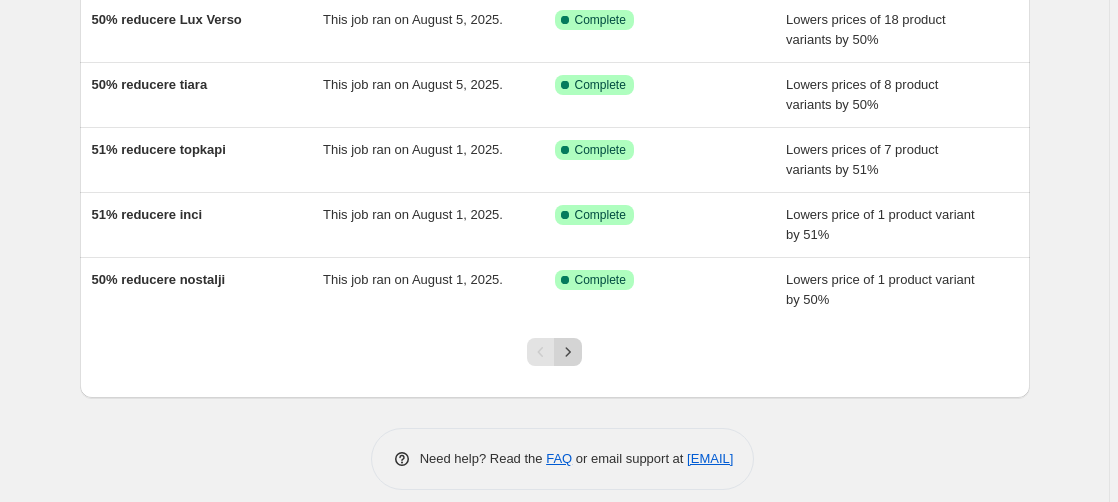 click 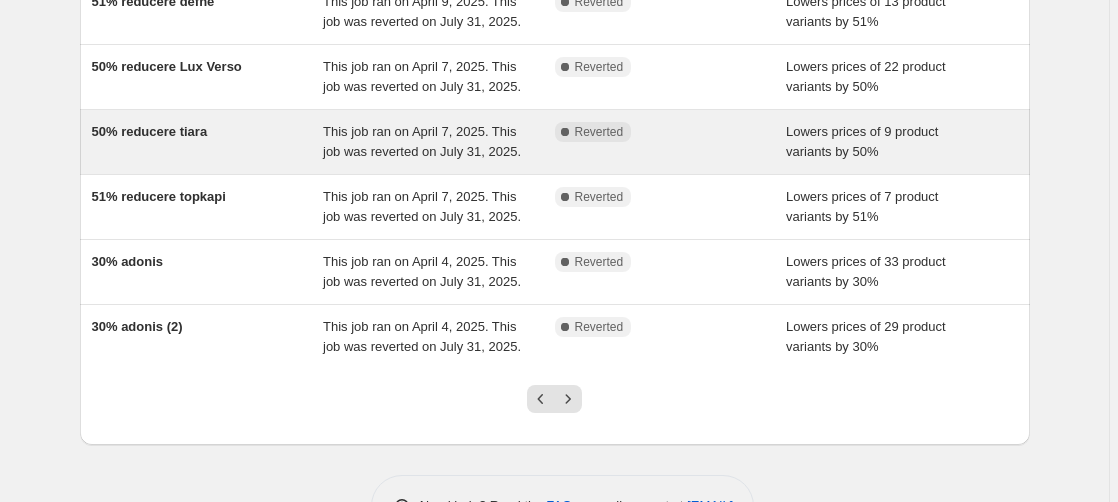 scroll, scrollTop: 510, scrollLeft: 0, axis: vertical 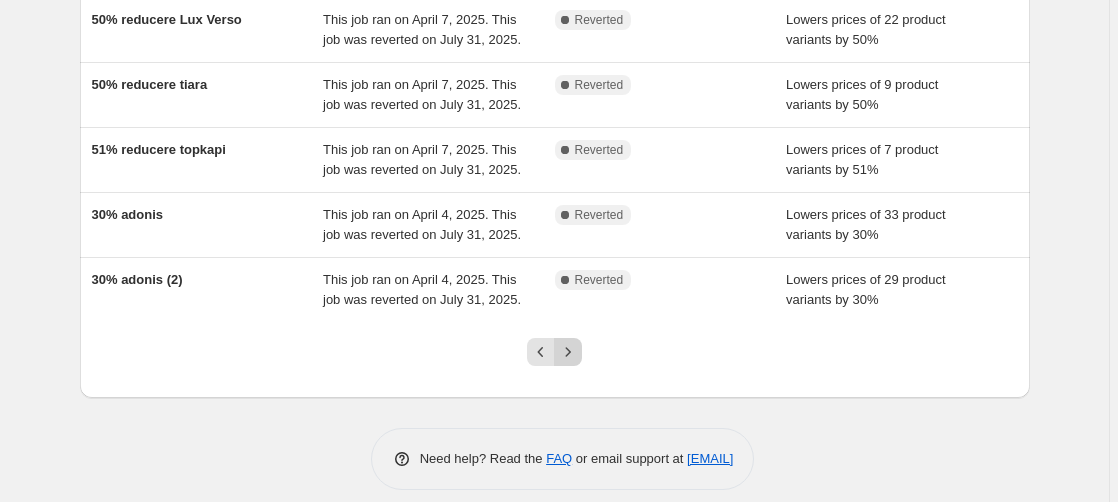 click 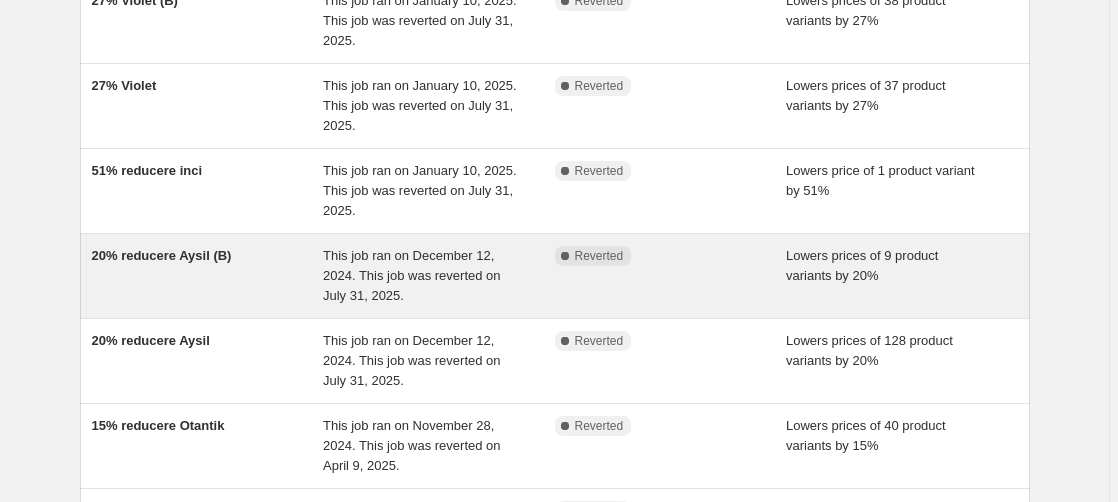 scroll, scrollTop: 102, scrollLeft: 0, axis: vertical 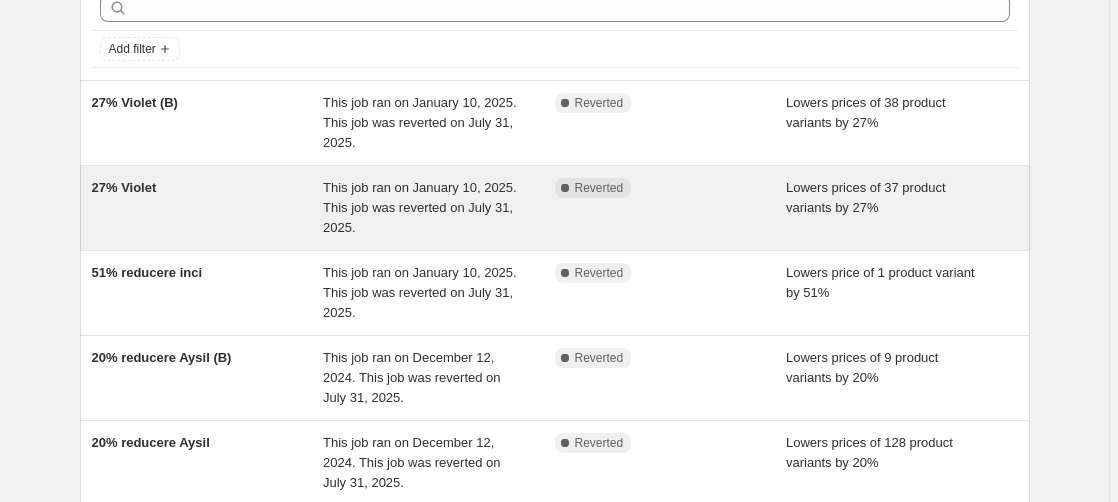 click on "27% Violet" at bounding box center [124, 187] 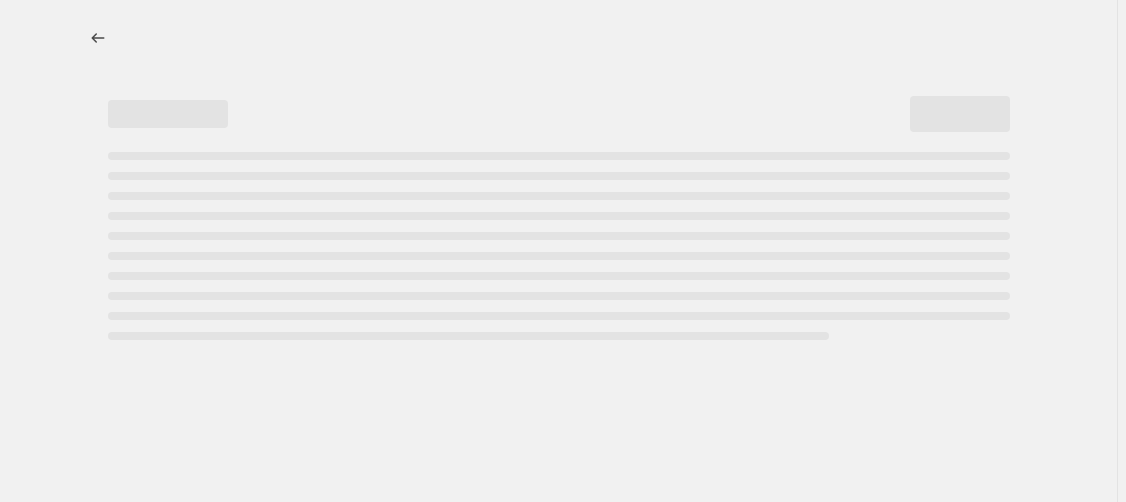 select on "percentage" 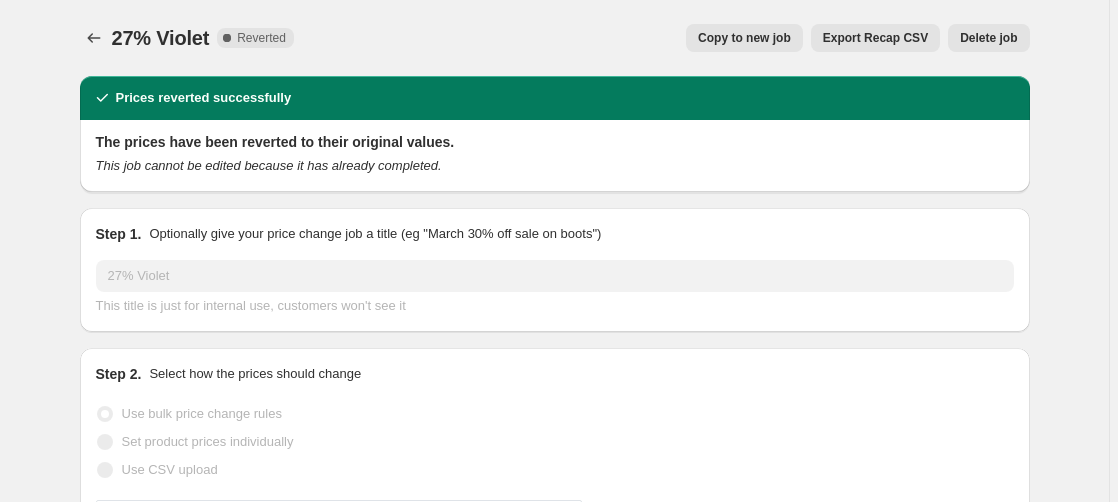click on "Copy to new job" at bounding box center (744, 38) 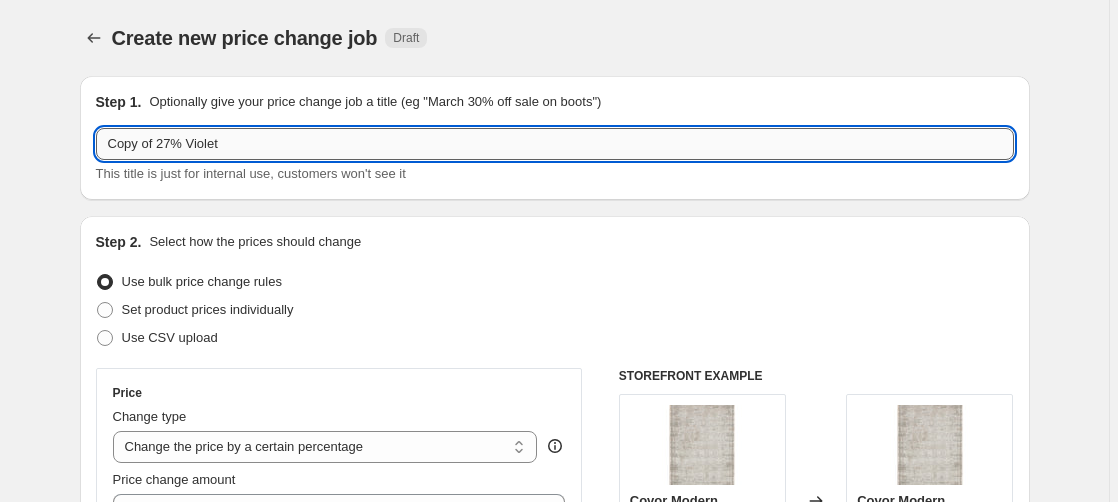 drag, startPoint x: 172, startPoint y: 147, endPoint x: -39, endPoint y: 174, distance: 212.72047 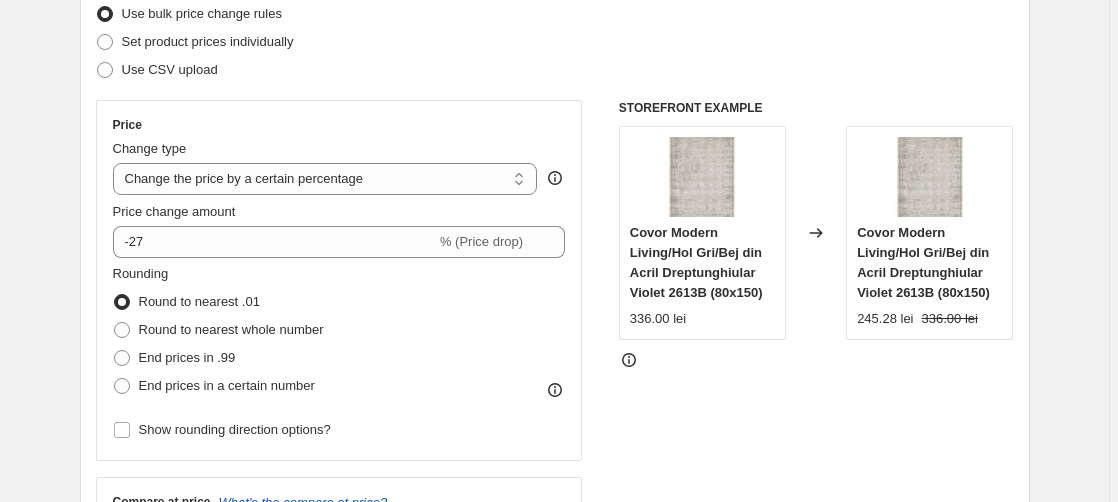 scroll, scrollTop: 306, scrollLeft: 0, axis: vertical 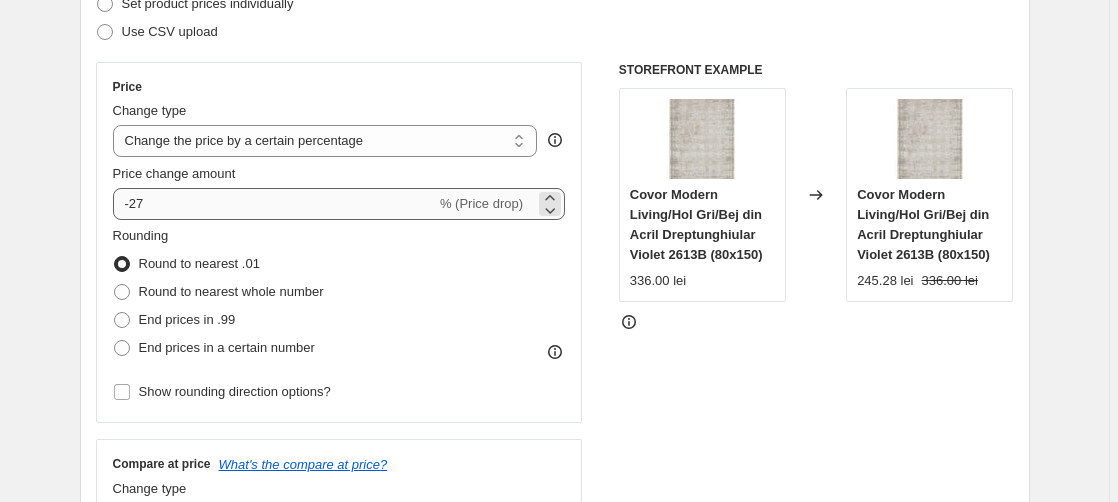 type on "20% Violet" 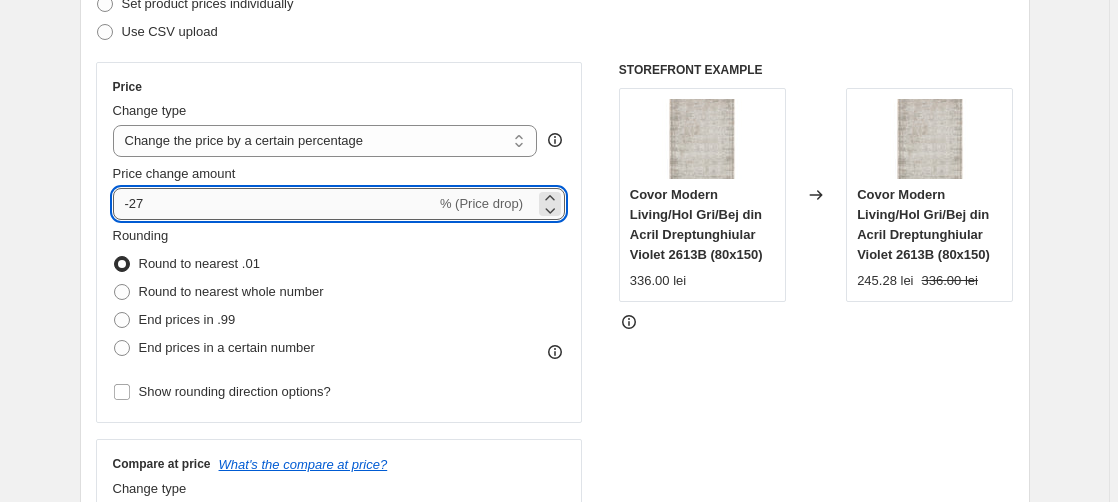 click on "-27" at bounding box center [274, 204] 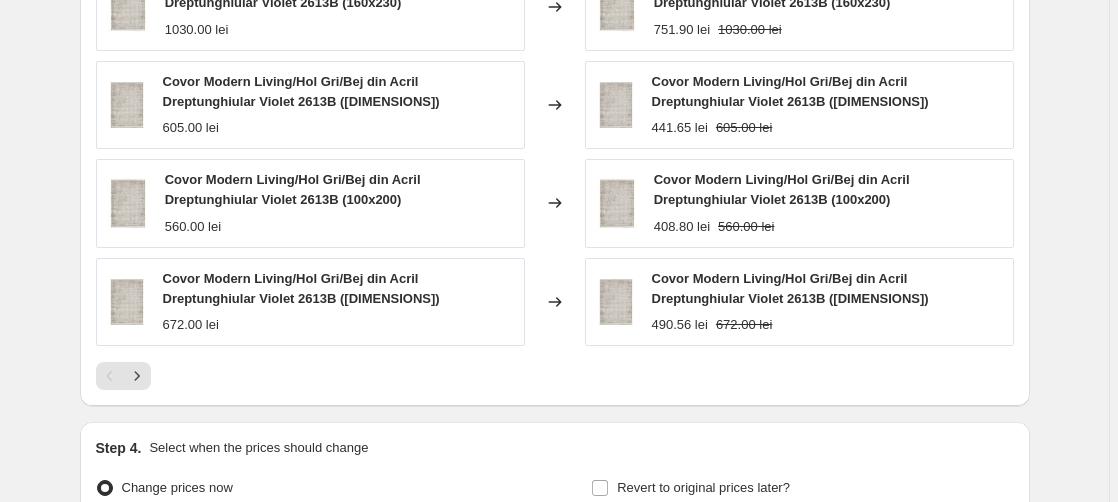 scroll, scrollTop: 2244, scrollLeft: 0, axis: vertical 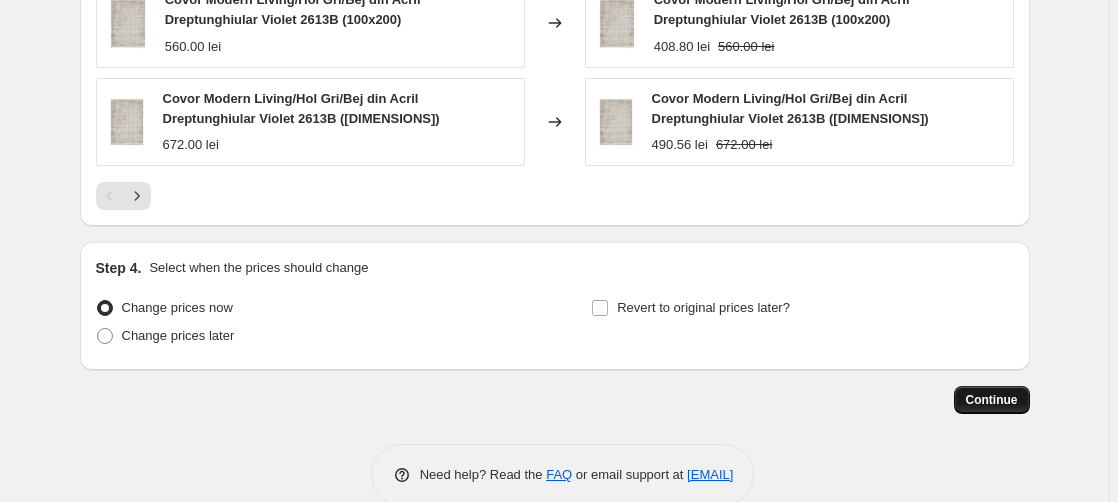 type on "-20" 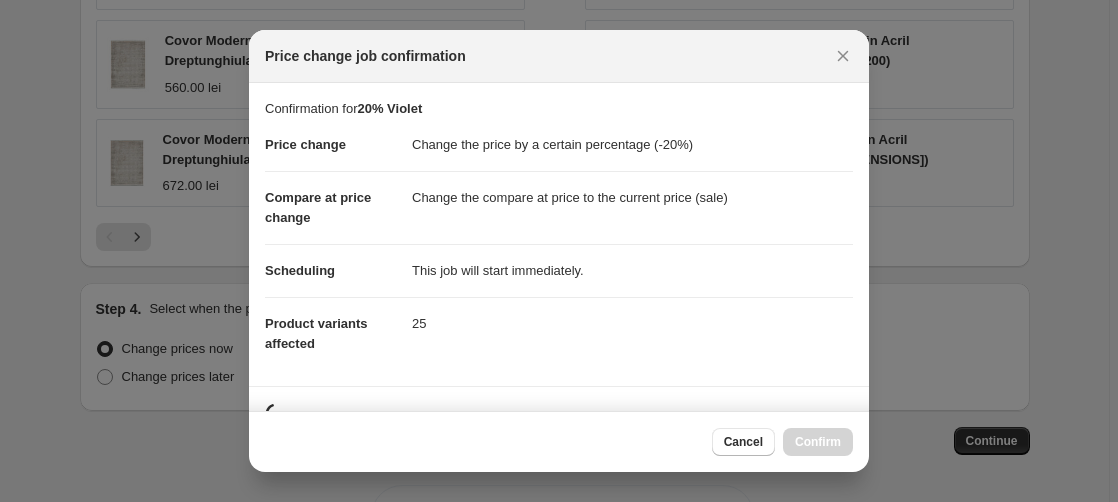 scroll, scrollTop: 0, scrollLeft: 0, axis: both 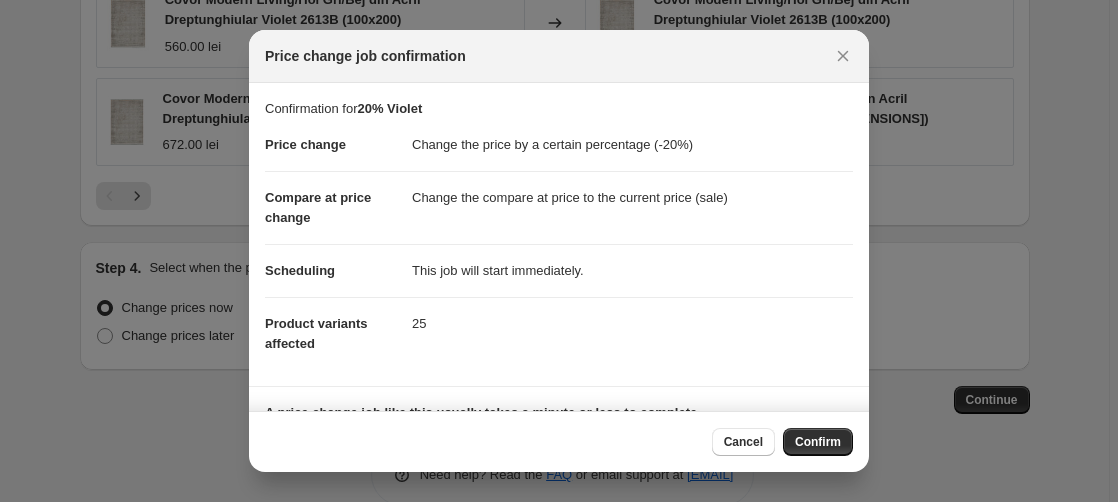 click on "Confirm" at bounding box center (818, 442) 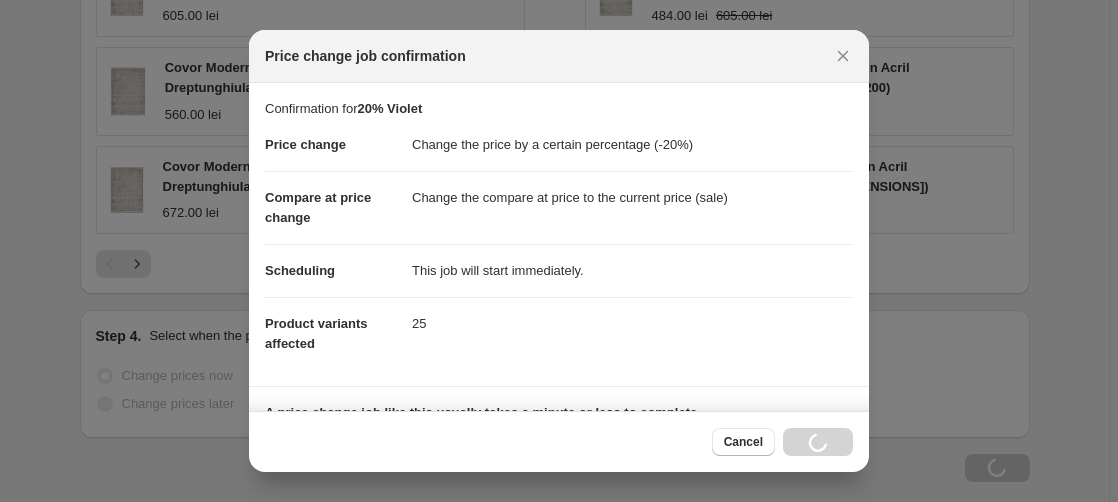 scroll, scrollTop: 2312, scrollLeft: 0, axis: vertical 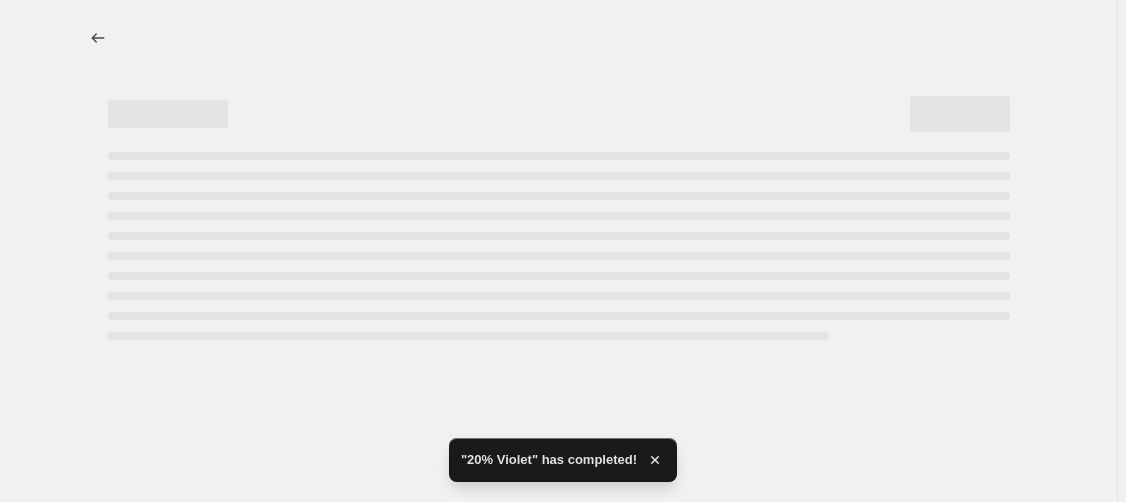 select on "percentage" 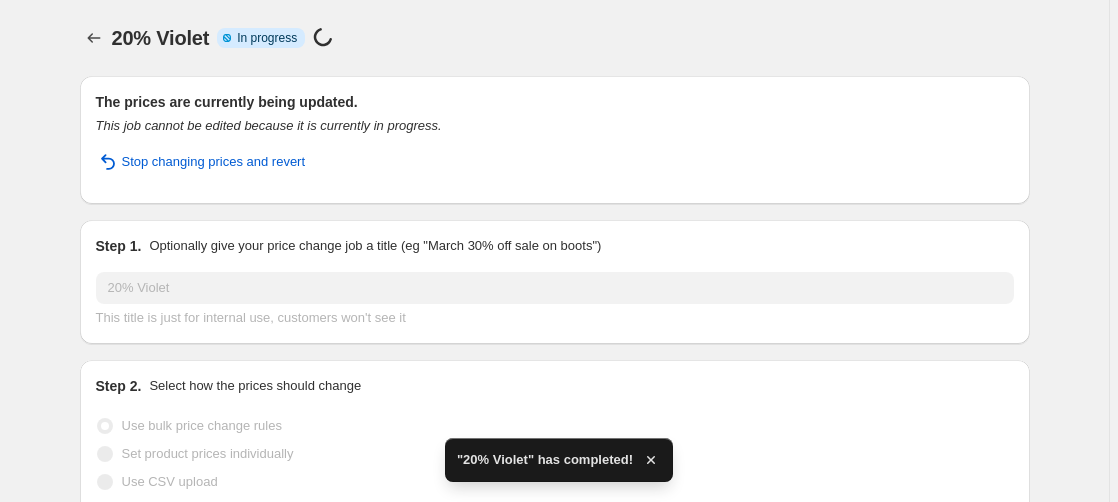 scroll, scrollTop: 306, scrollLeft: 0, axis: vertical 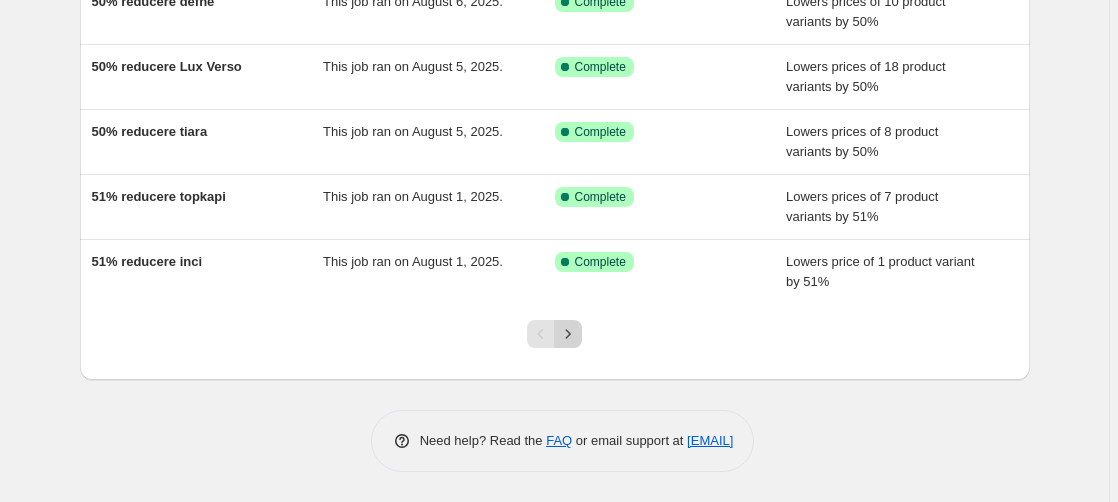 click 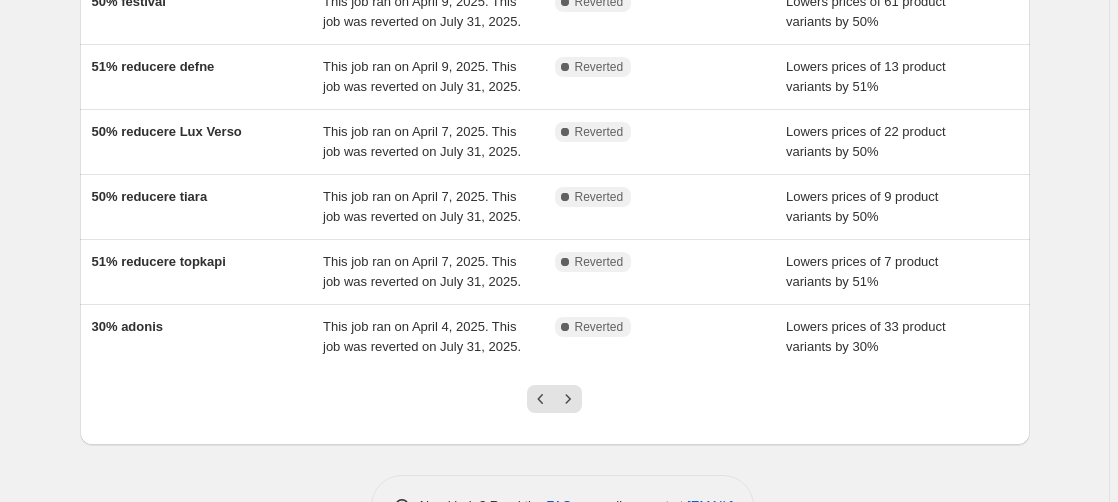 scroll, scrollTop: 528, scrollLeft: 0, axis: vertical 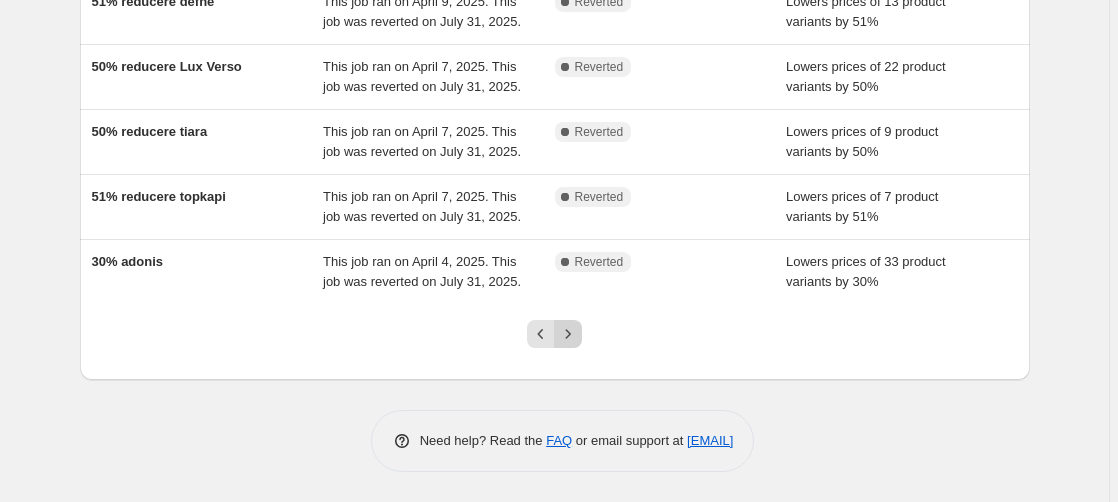 click 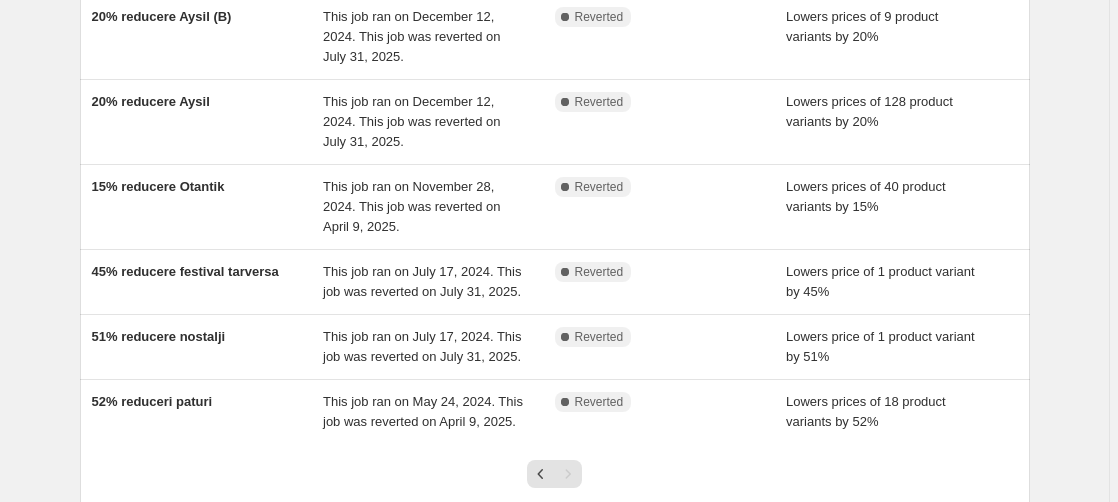 scroll, scrollTop: 612, scrollLeft: 0, axis: vertical 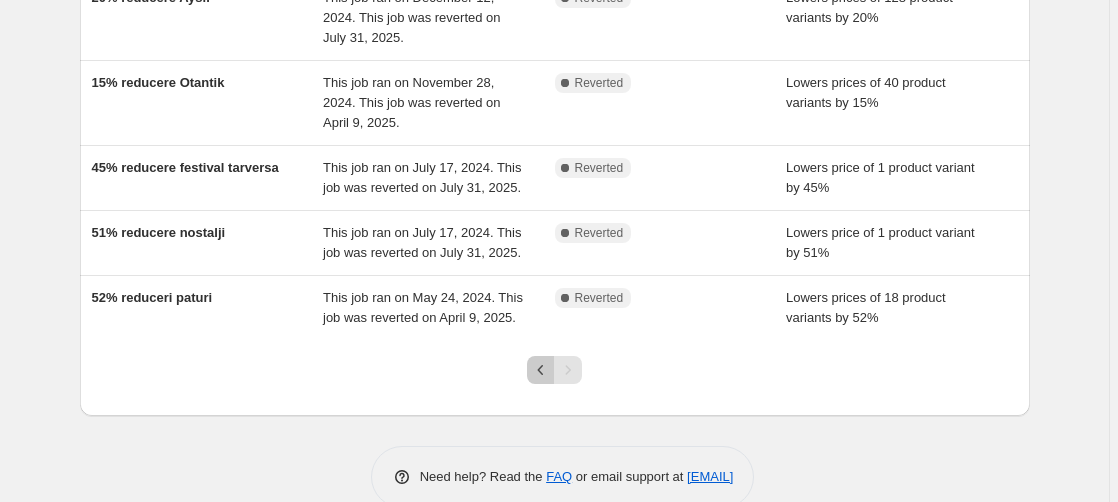click 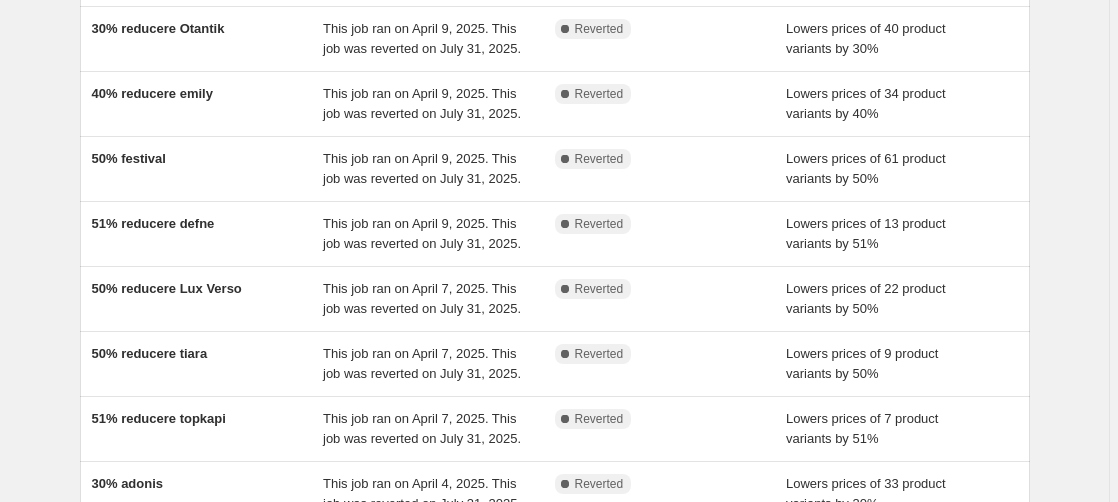 scroll, scrollTop: 528, scrollLeft: 0, axis: vertical 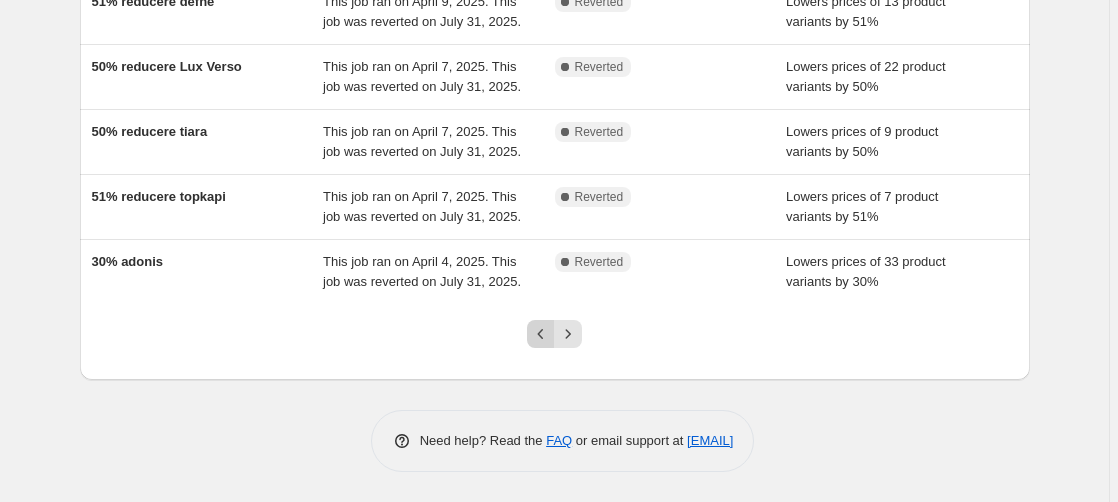 click 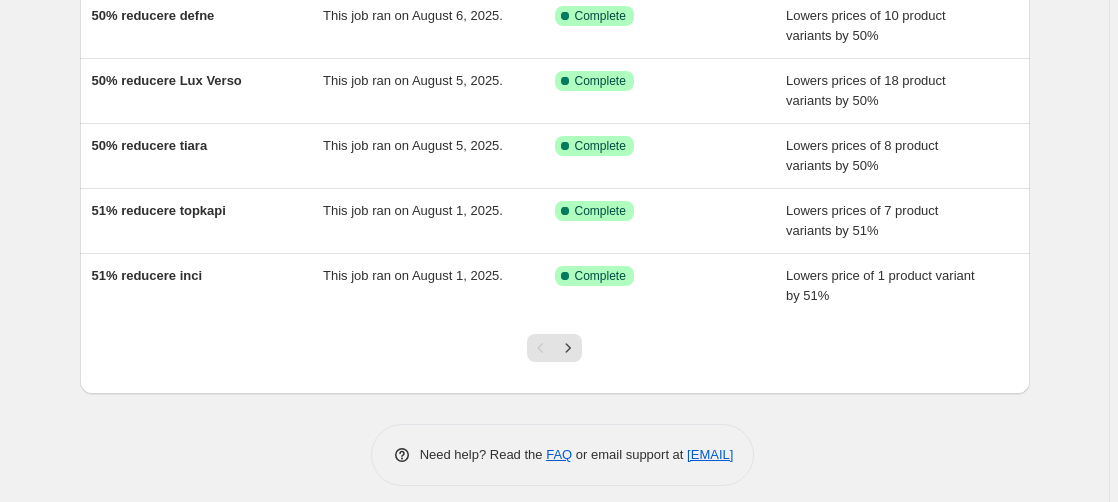 scroll, scrollTop: 528, scrollLeft: 0, axis: vertical 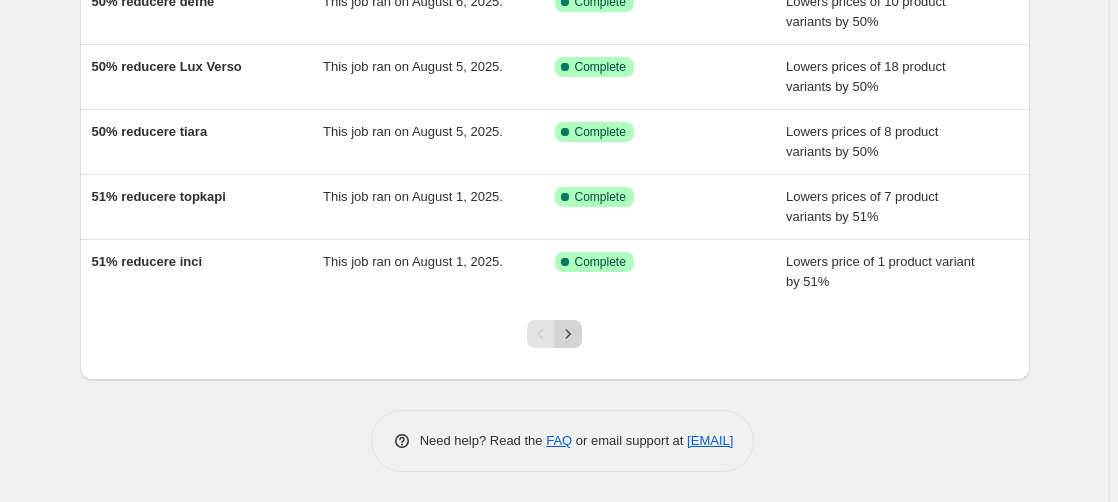 click 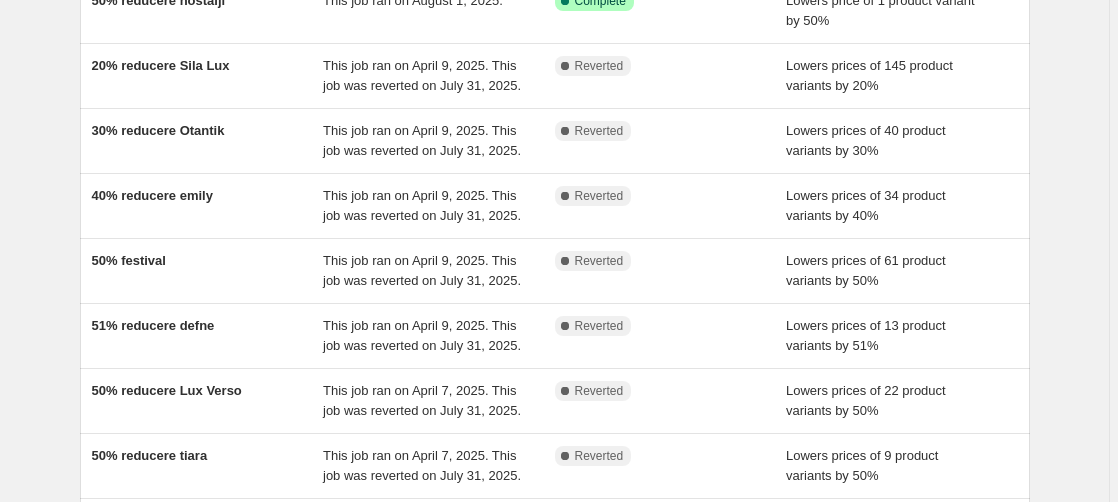 scroll, scrollTop: 528, scrollLeft: 0, axis: vertical 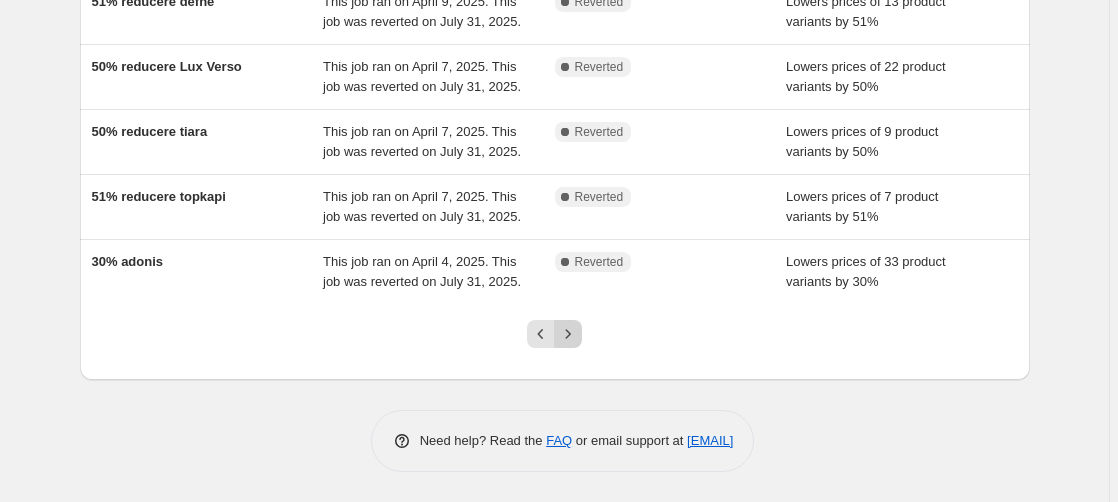 click 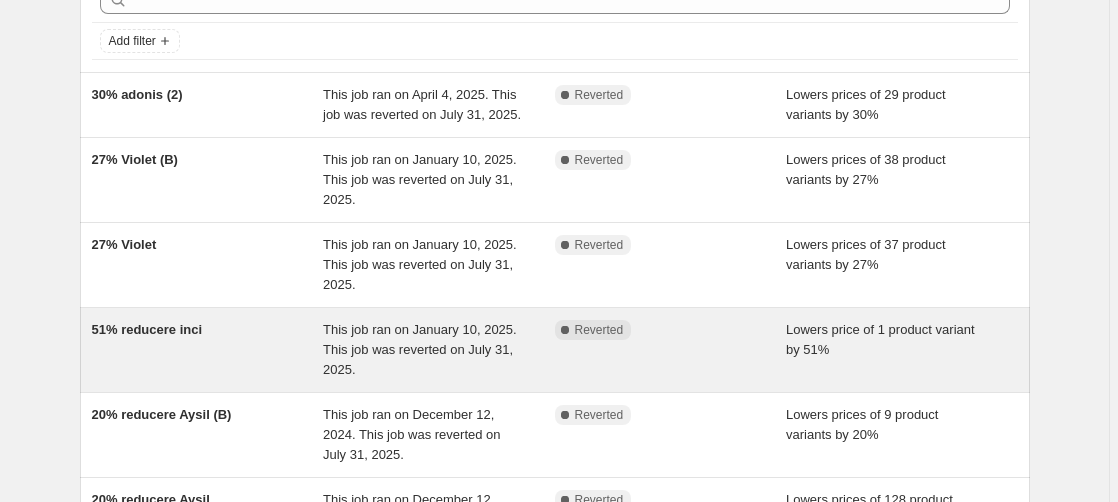 scroll, scrollTop: 204, scrollLeft: 0, axis: vertical 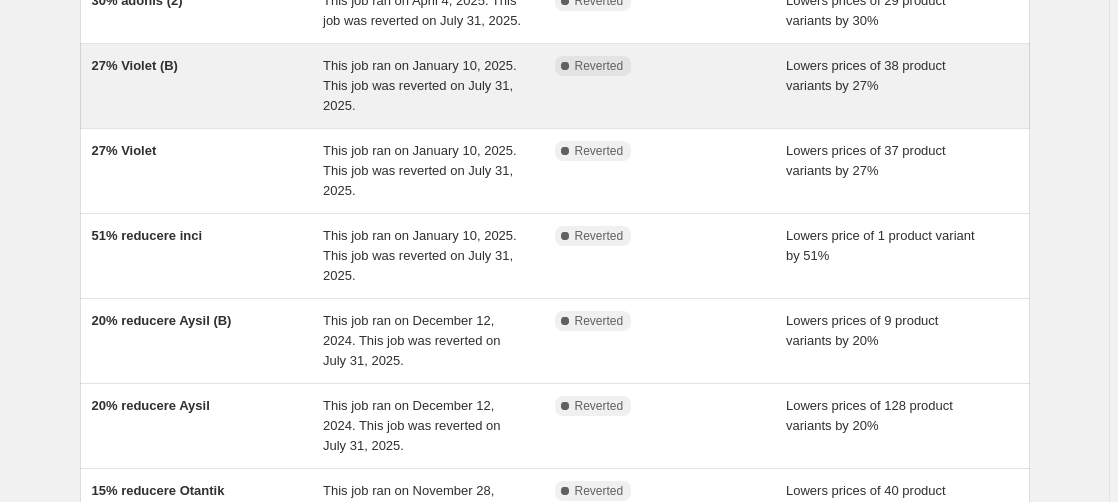click on "27% Violet (B)" at bounding box center (135, 65) 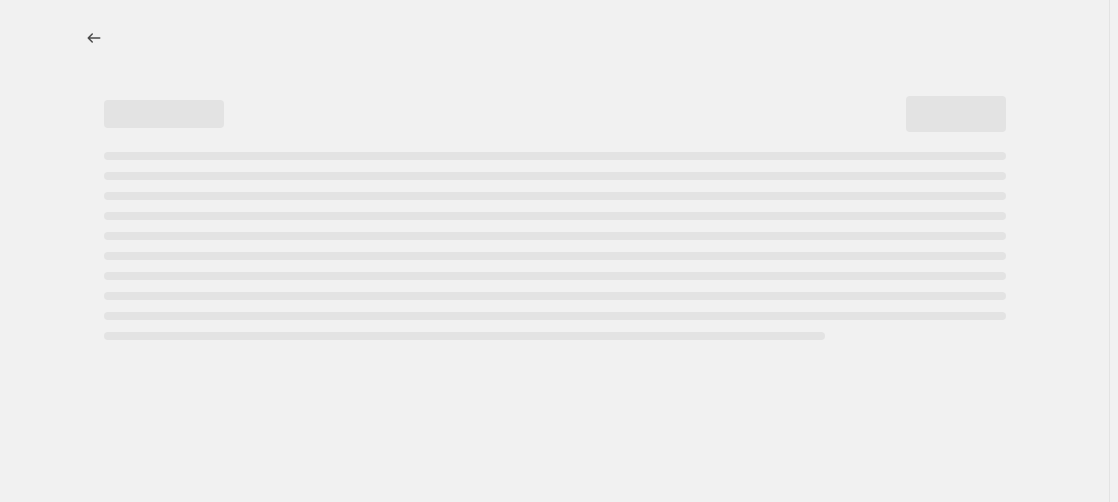 scroll, scrollTop: 0, scrollLeft: 0, axis: both 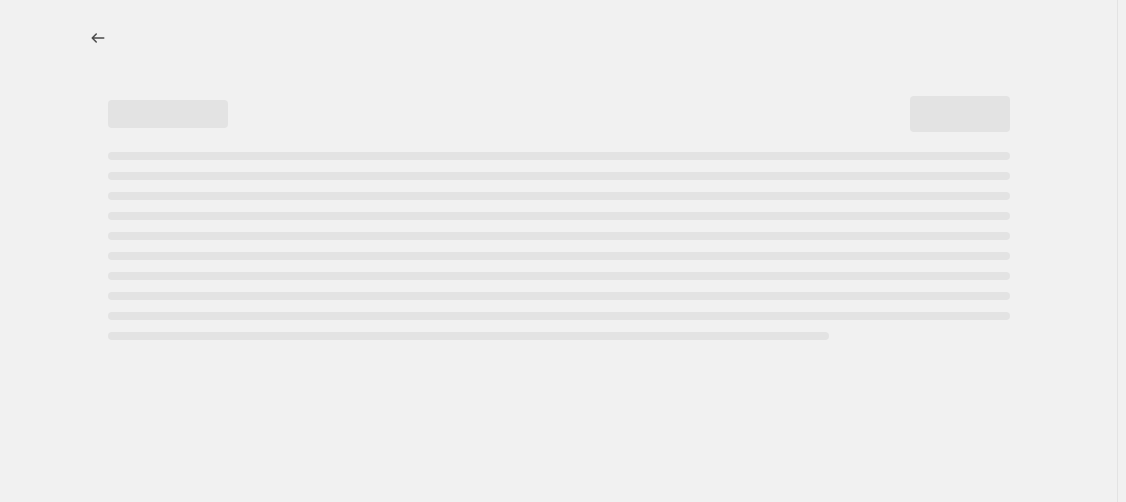 select on "percentage" 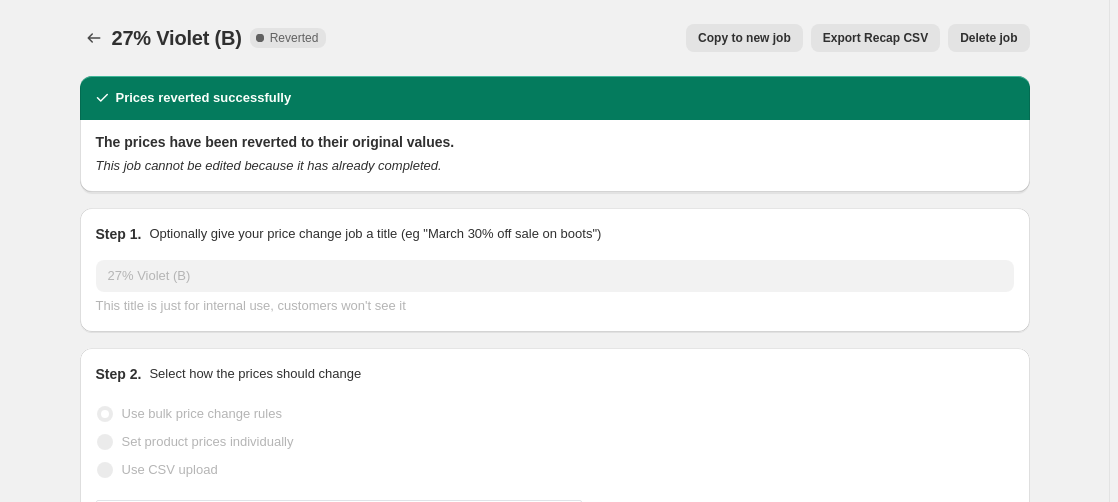 click on "Copy to new job" at bounding box center [744, 38] 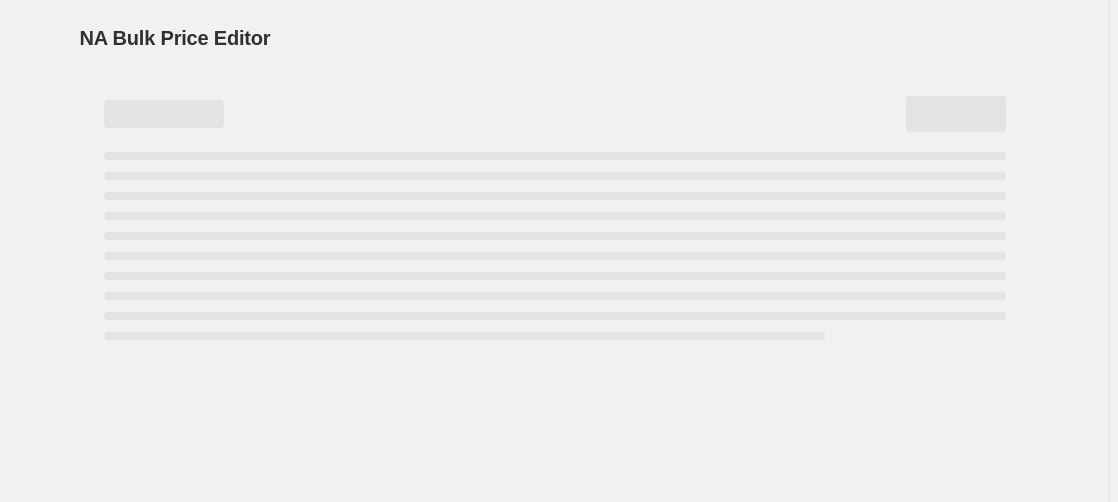select on "percentage" 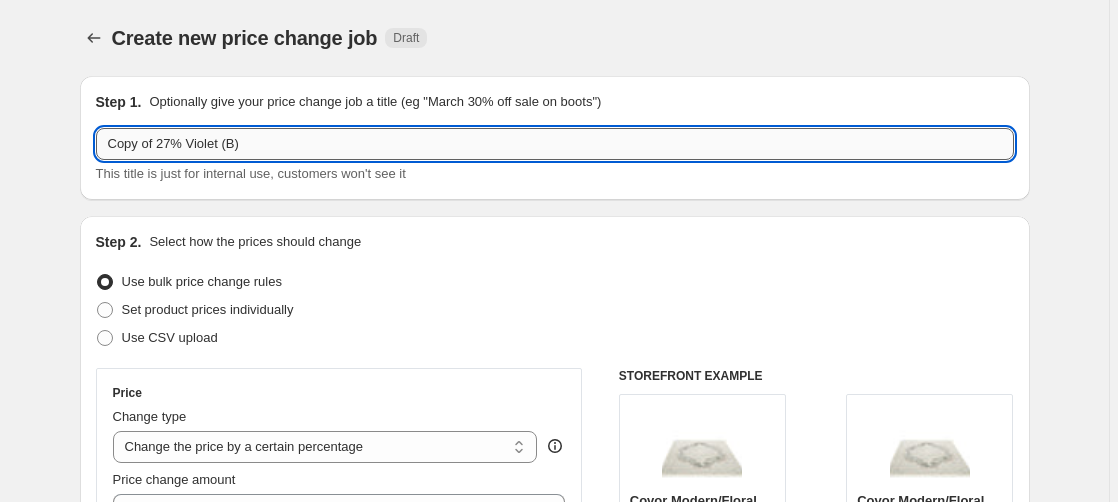 drag, startPoint x: 175, startPoint y: 139, endPoint x: 6, endPoint y: 164, distance: 170.83911 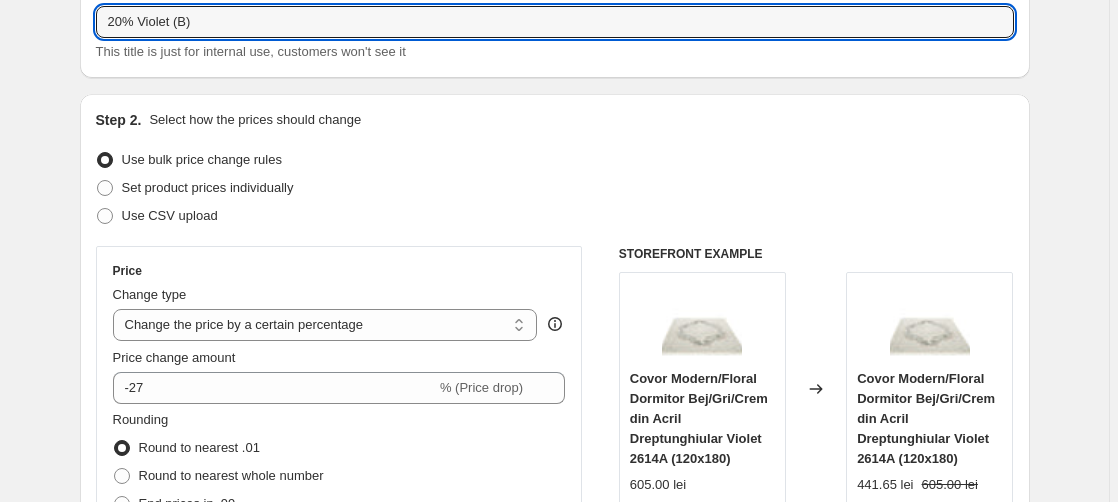 scroll, scrollTop: 204, scrollLeft: 0, axis: vertical 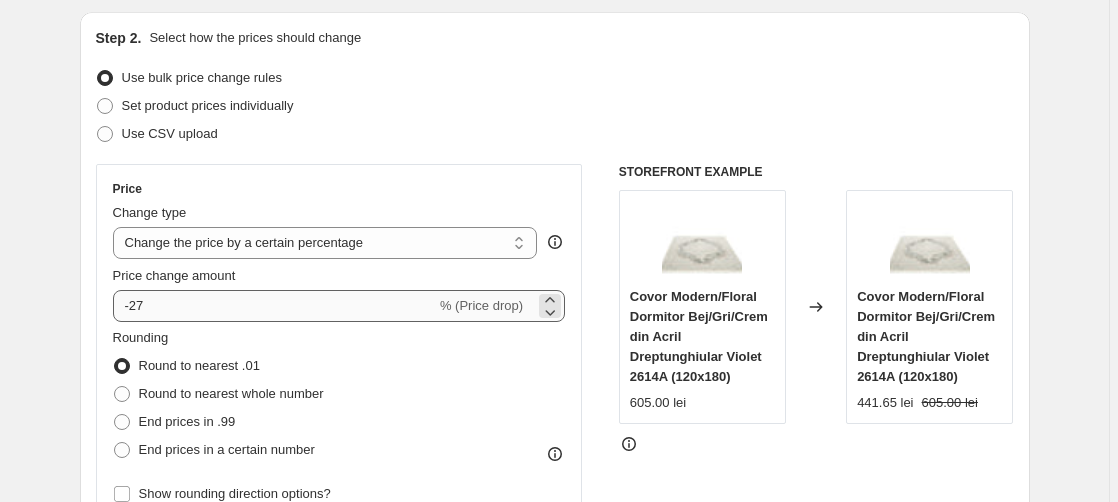 type on "20% Violet (B)" 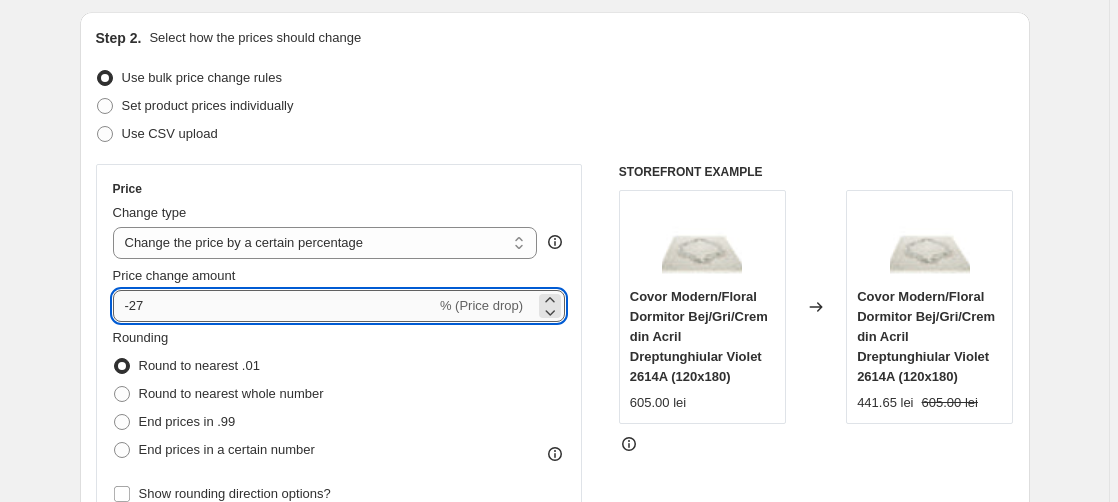 click on "-27" at bounding box center (274, 306) 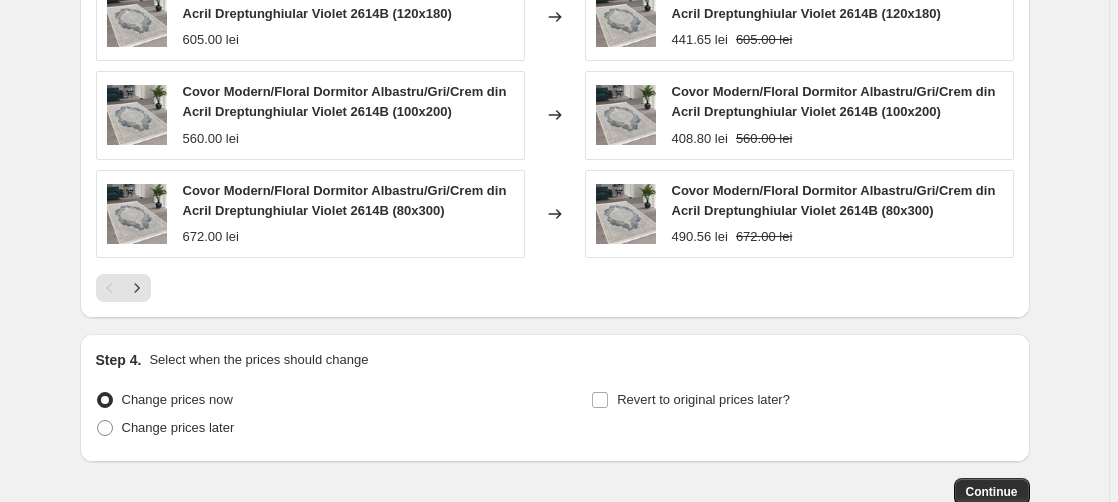 scroll, scrollTop: 2142, scrollLeft: 0, axis: vertical 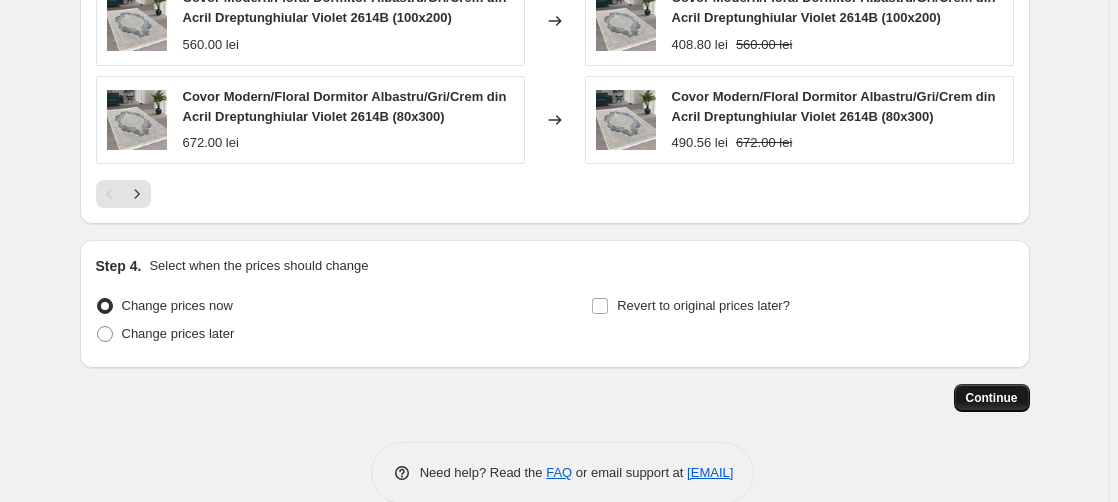type on "-20" 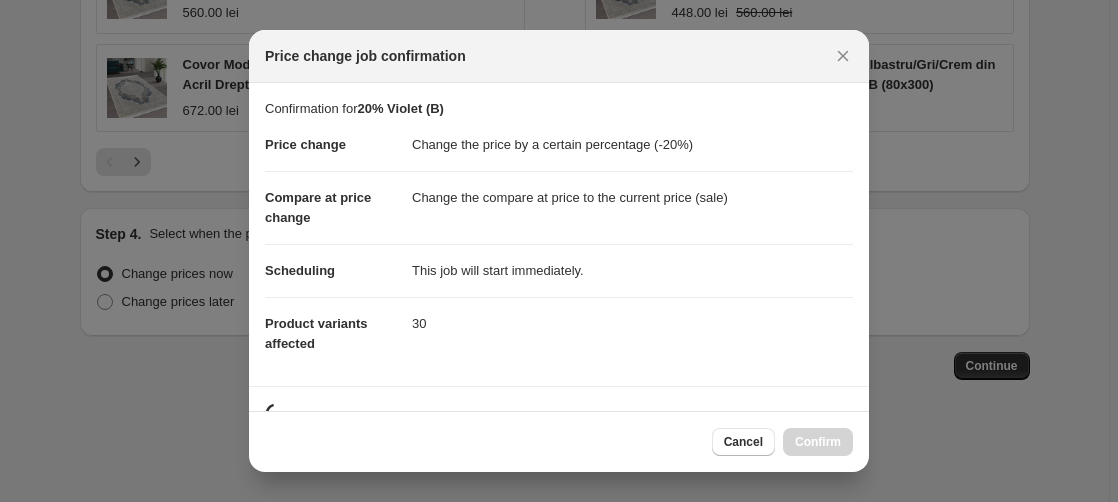 scroll, scrollTop: 0, scrollLeft: 0, axis: both 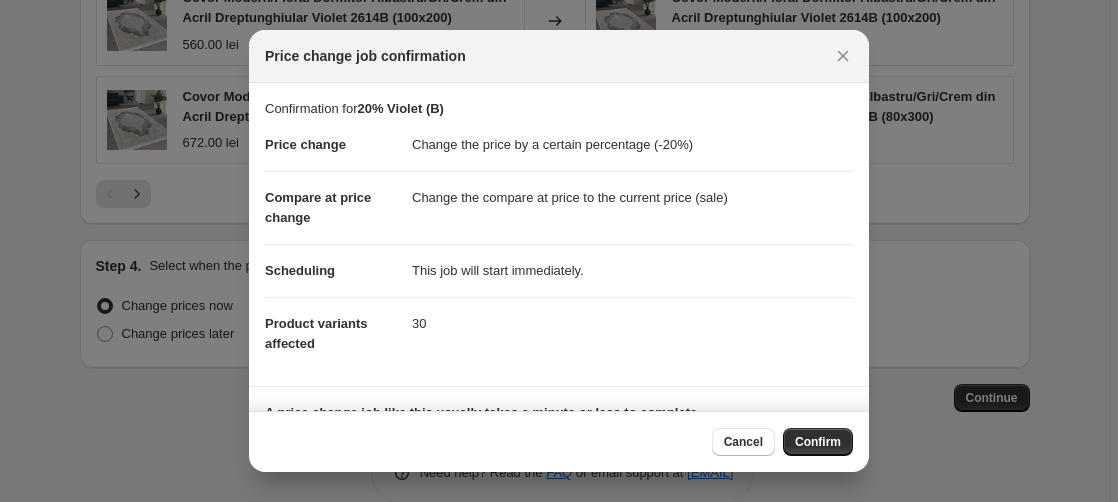 drag, startPoint x: 821, startPoint y: 442, endPoint x: 638, endPoint y: 400, distance: 187.75783 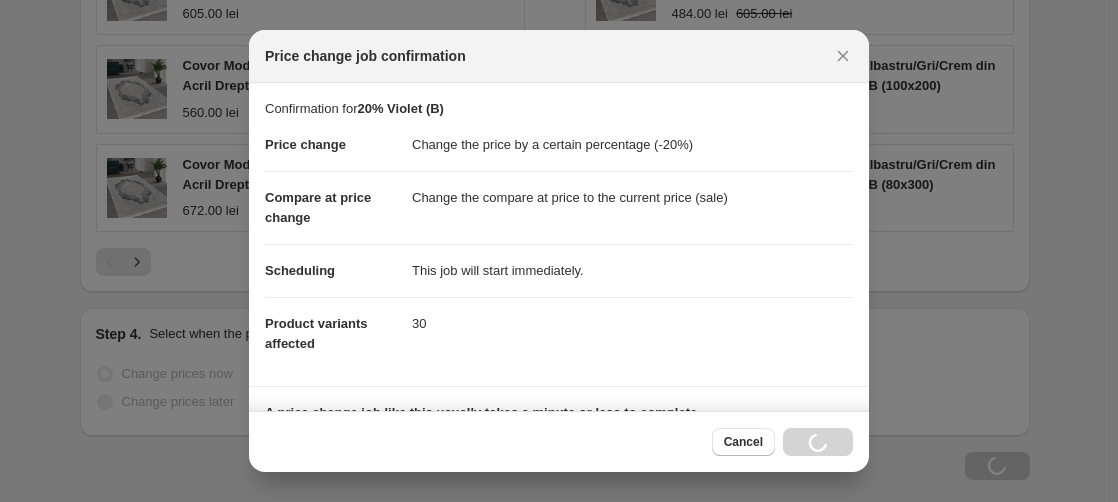 scroll, scrollTop: 2210, scrollLeft: 0, axis: vertical 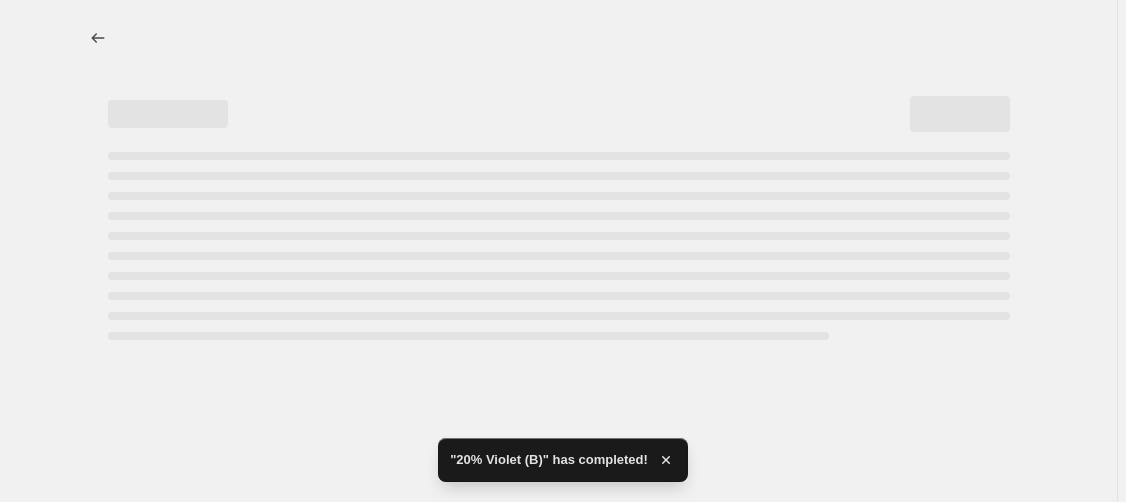 select on "percentage" 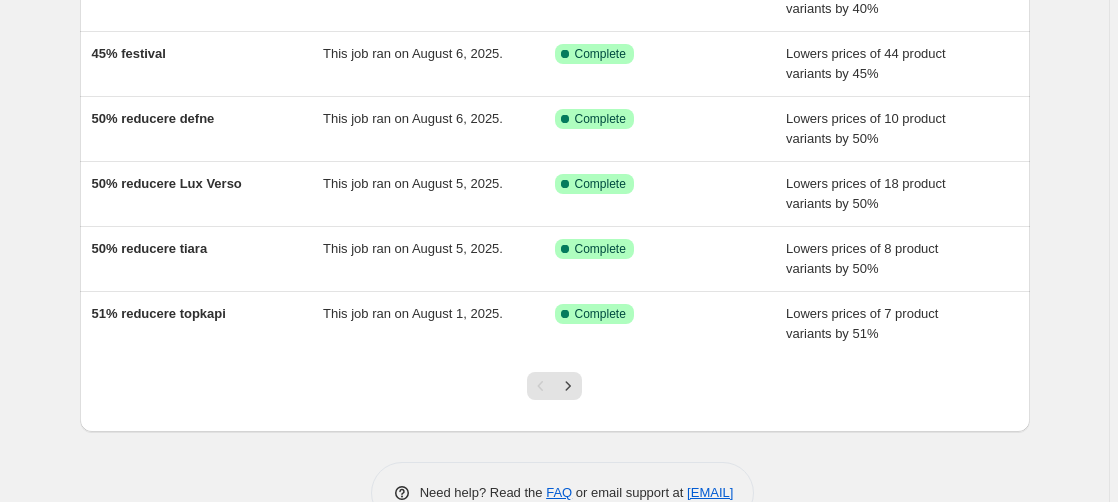 scroll, scrollTop: 528, scrollLeft: 0, axis: vertical 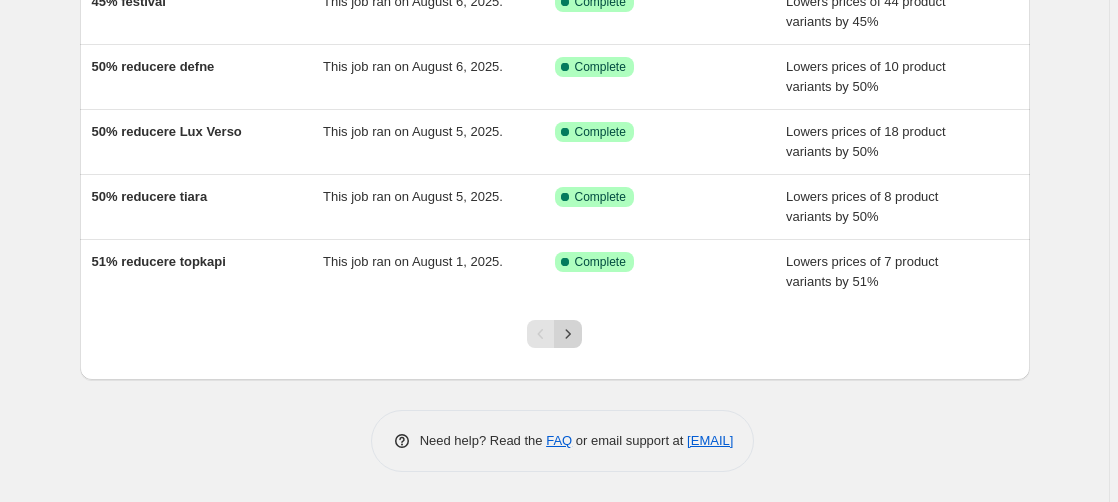 click 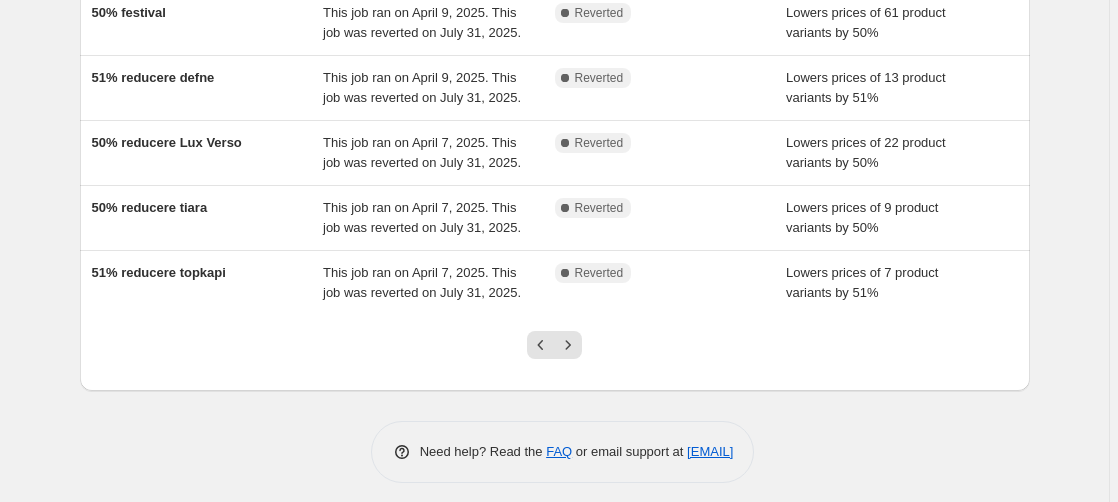 scroll, scrollTop: 528, scrollLeft: 0, axis: vertical 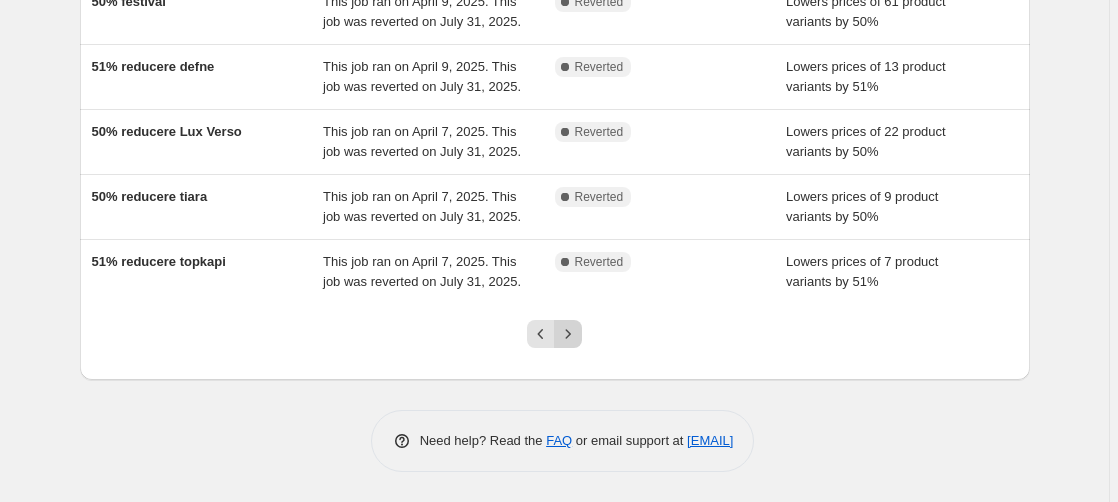 click 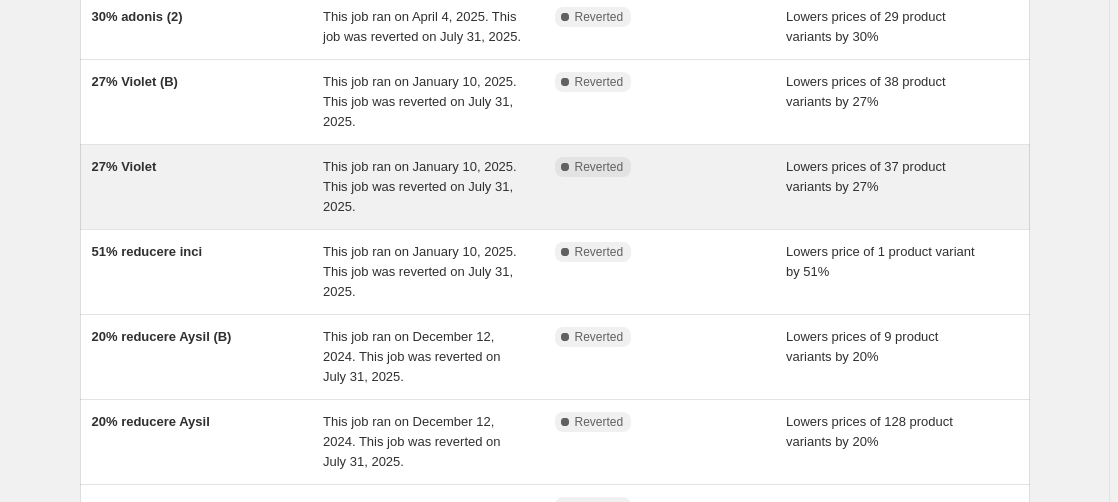 scroll, scrollTop: 306, scrollLeft: 0, axis: vertical 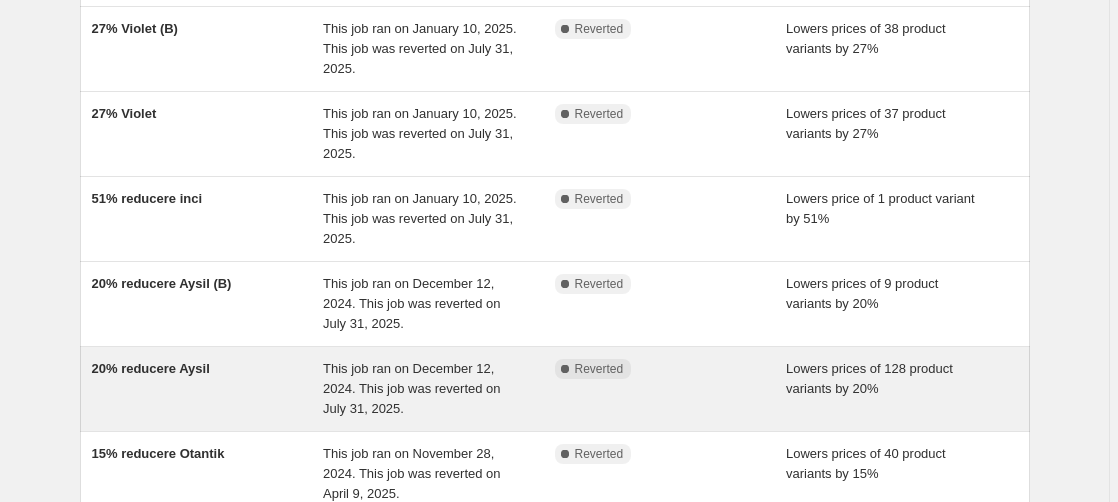 click on "20% reducere Aysil" at bounding box center [151, 368] 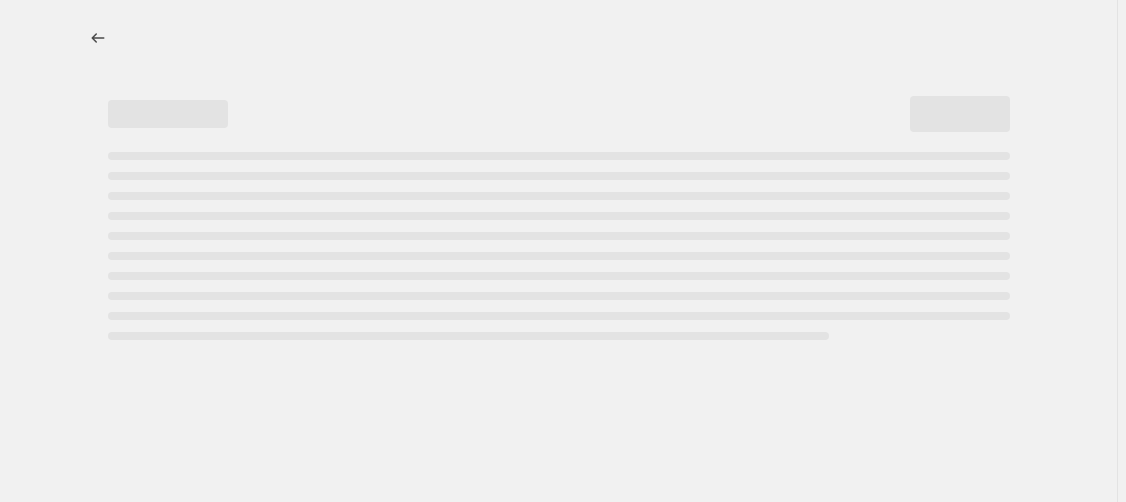 select on "percentage" 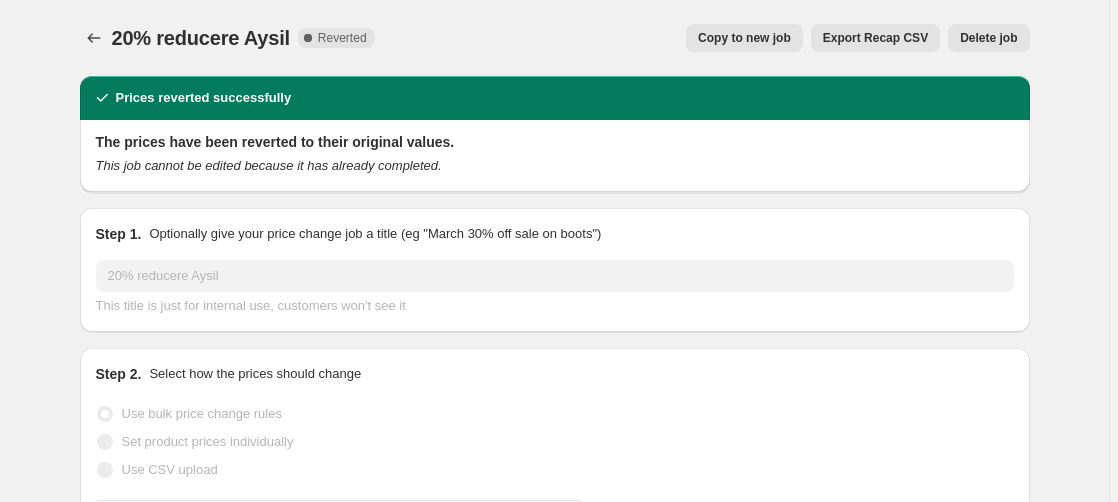 click on "Copy to new job" at bounding box center [744, 38] 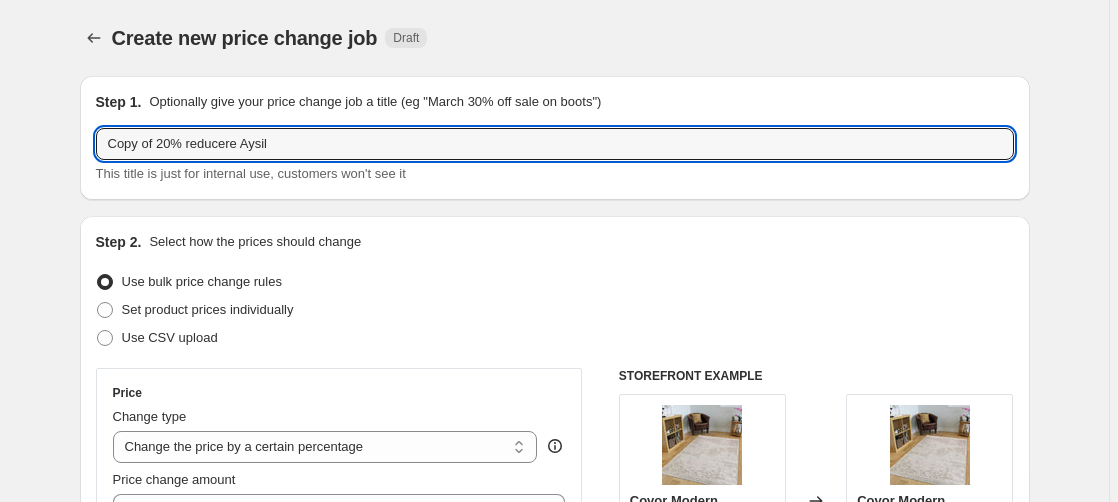 drag, startPoint x: 159, startPoint y: 143, endPoint x: 3, endPoint y: 171, distance: 158.4929 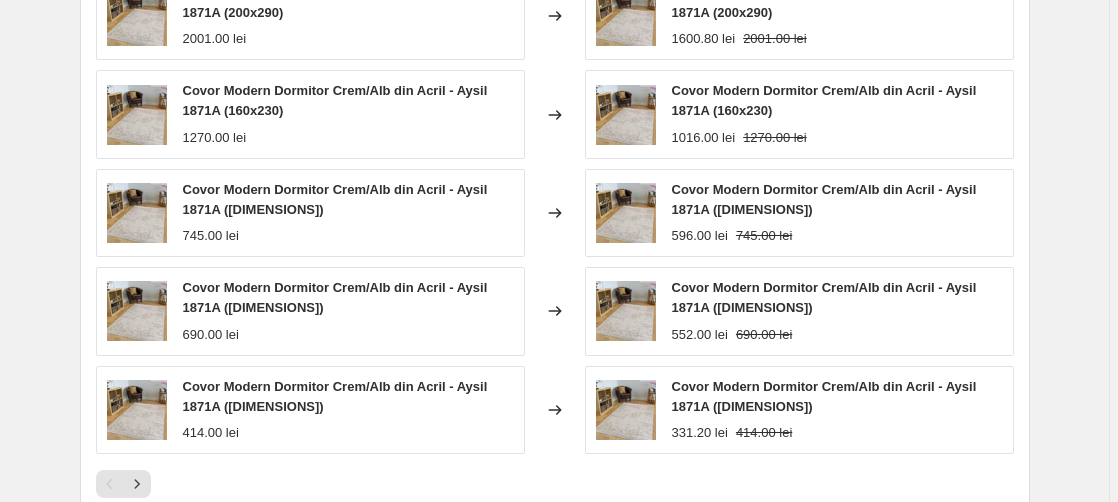 scroll, scrollTop: 2975, scrollLeft: 0, axis: vertical 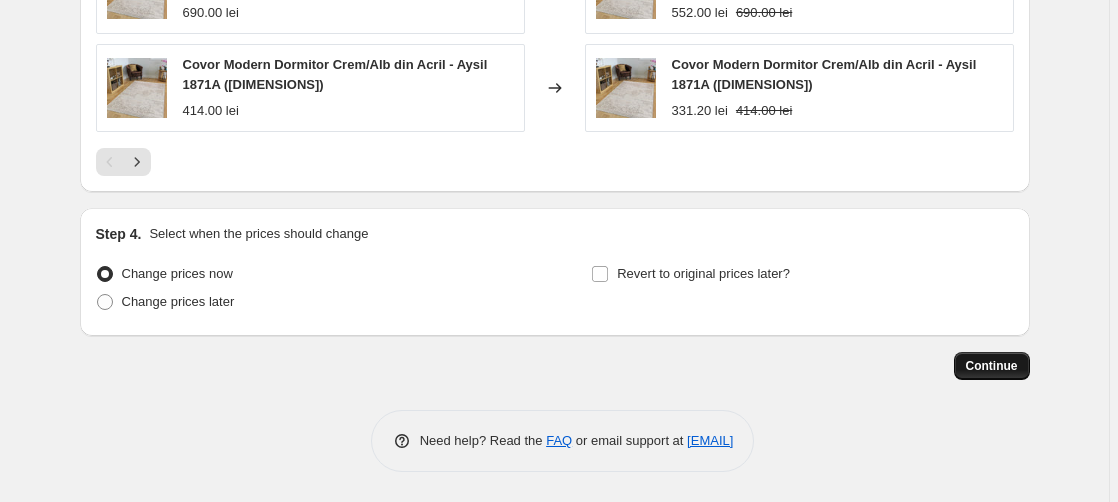 type on "20% reducere Aysil" 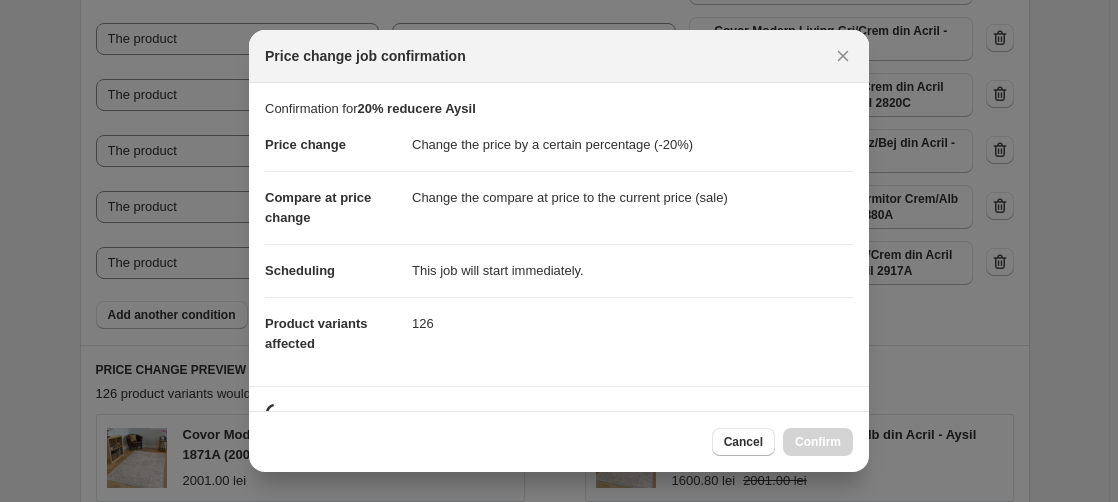 scroll, scrollTop: 0, scrollLeft: 0, axis: both 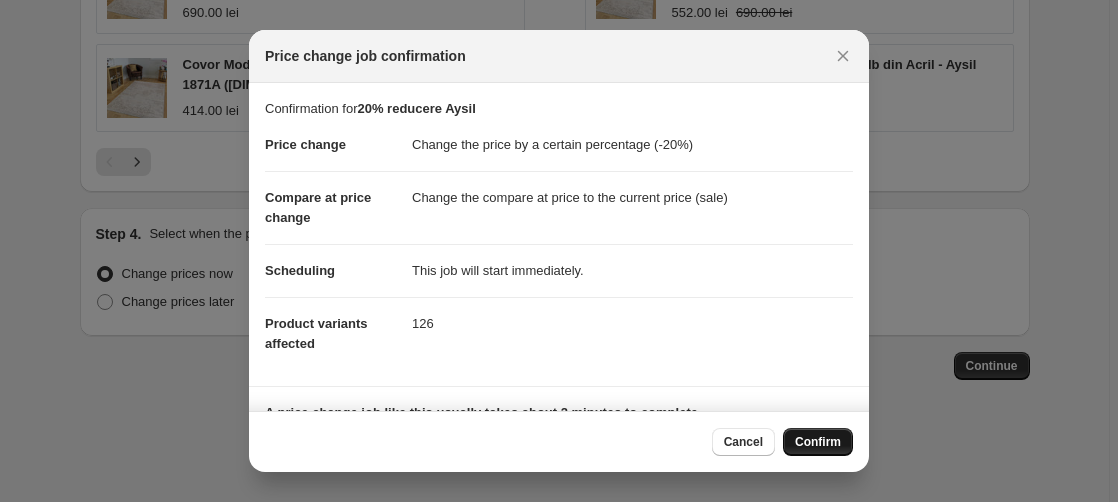 click on "Confirm" at bounding box center [818, 442] 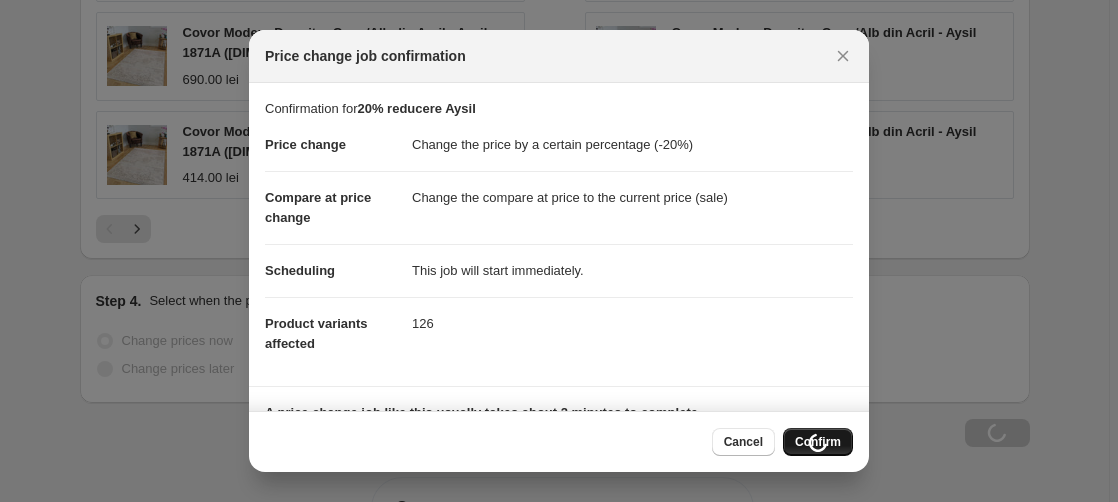 scroll, scrollTop: 3043, scrollLeft: 0, axis: vertical 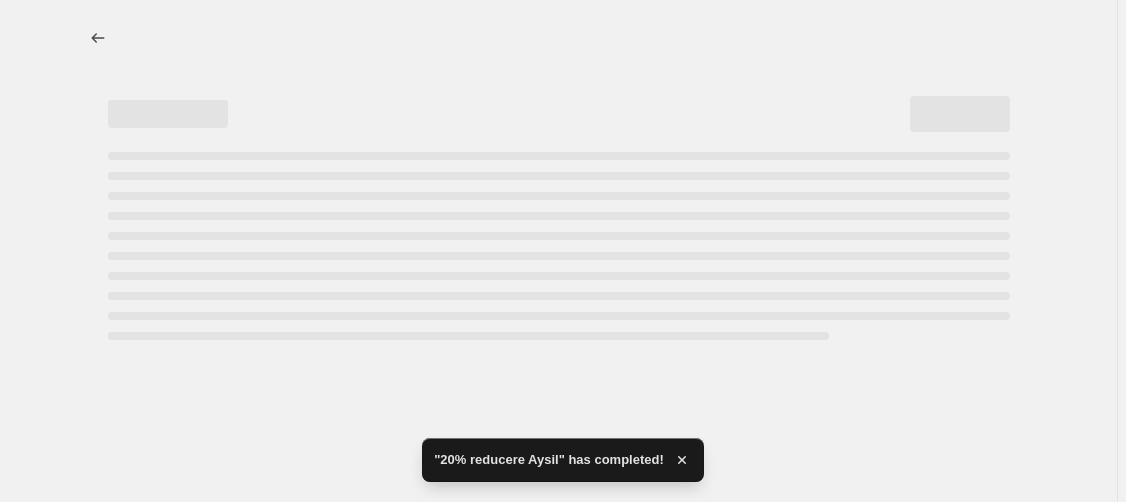 select on "percentage" 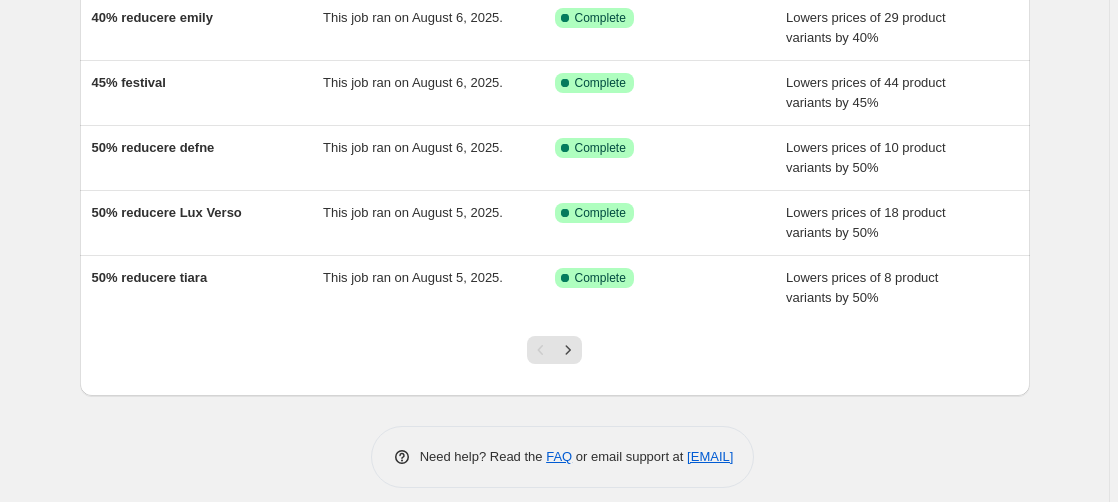 scroll, scrollTop: 528, scrollLeft: 0, axis: vertical 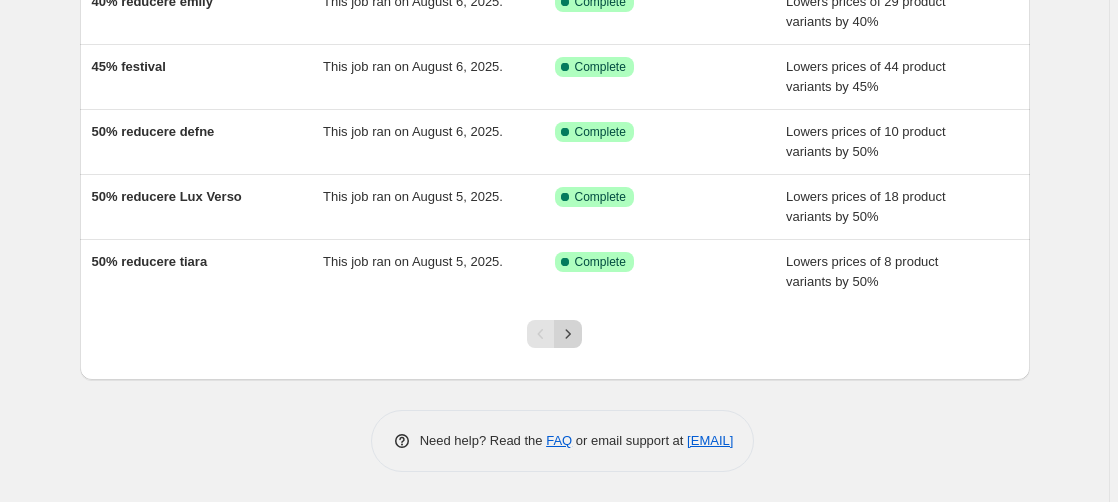 click 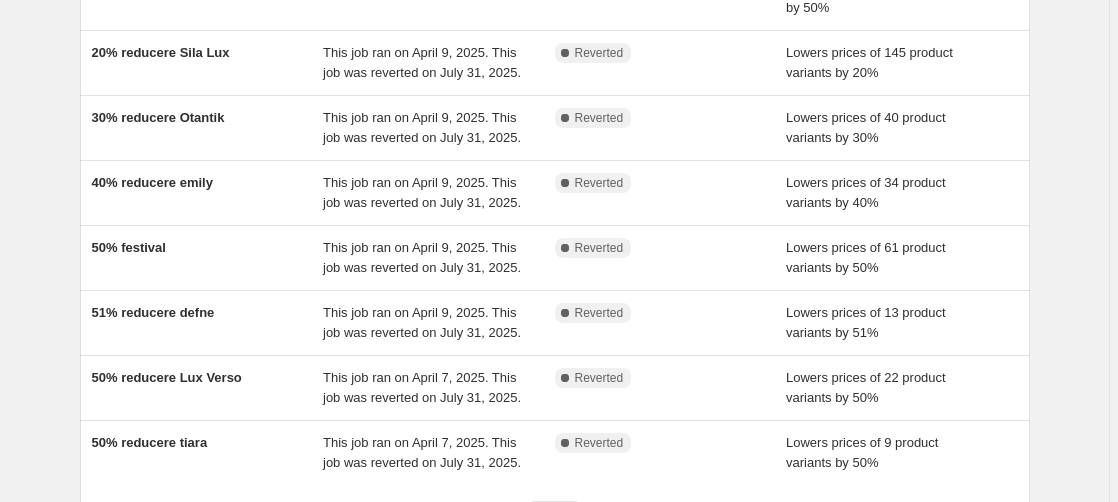 scroll, scrollTop: 510, scrollLeft: 0, axis: vertical 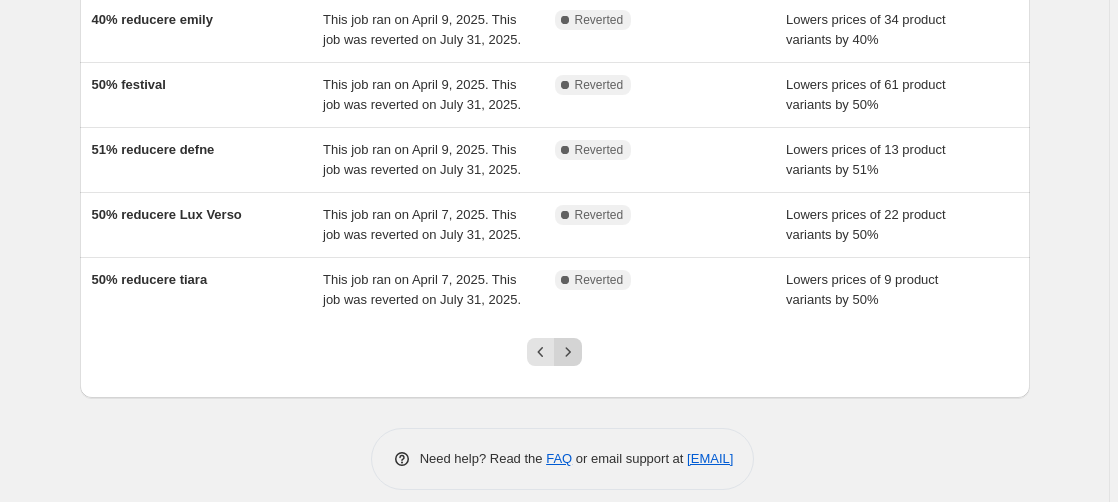 click 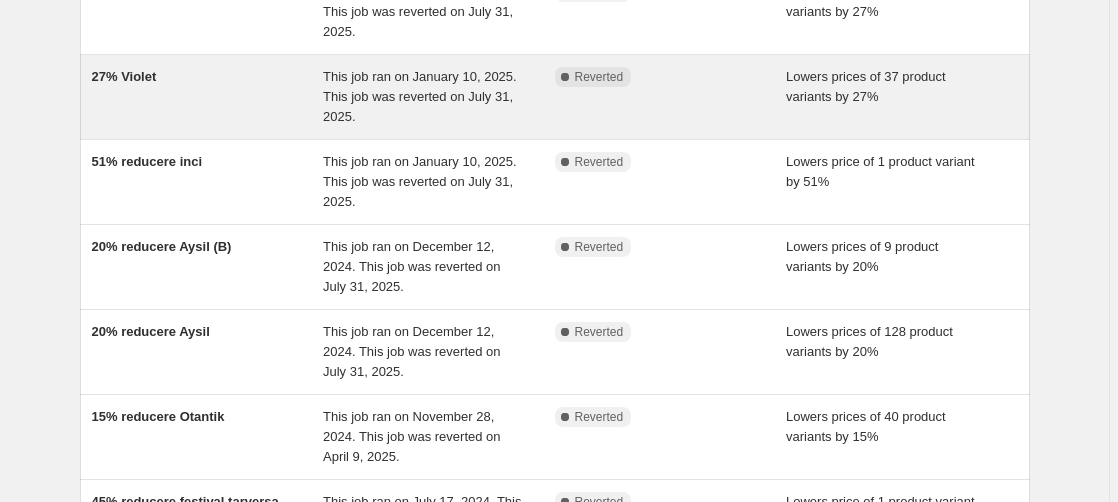 scroll, scrollTop: 510, scrollLeft: 0, axis: vertical 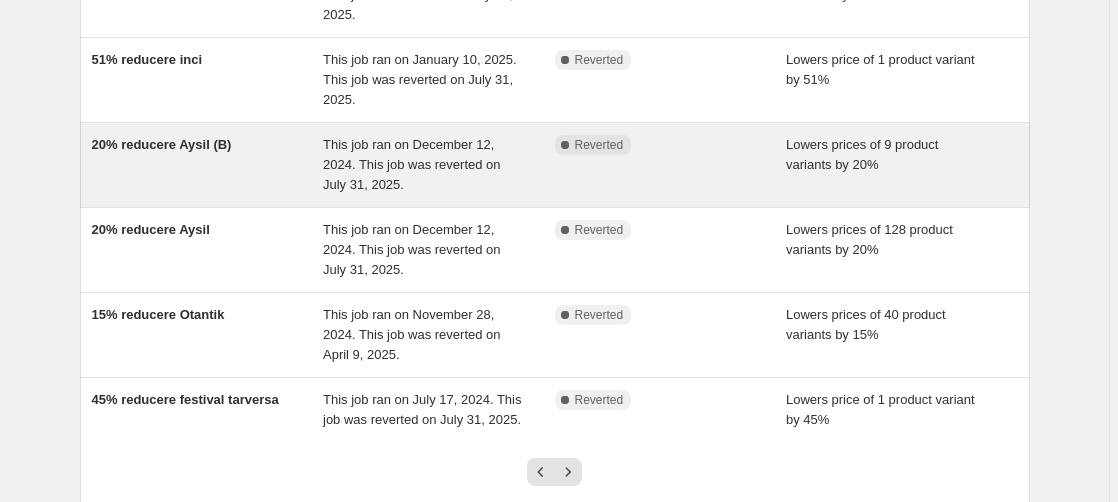 click on "20% reducere Aysil (B)" at bounding box center (162, 144) 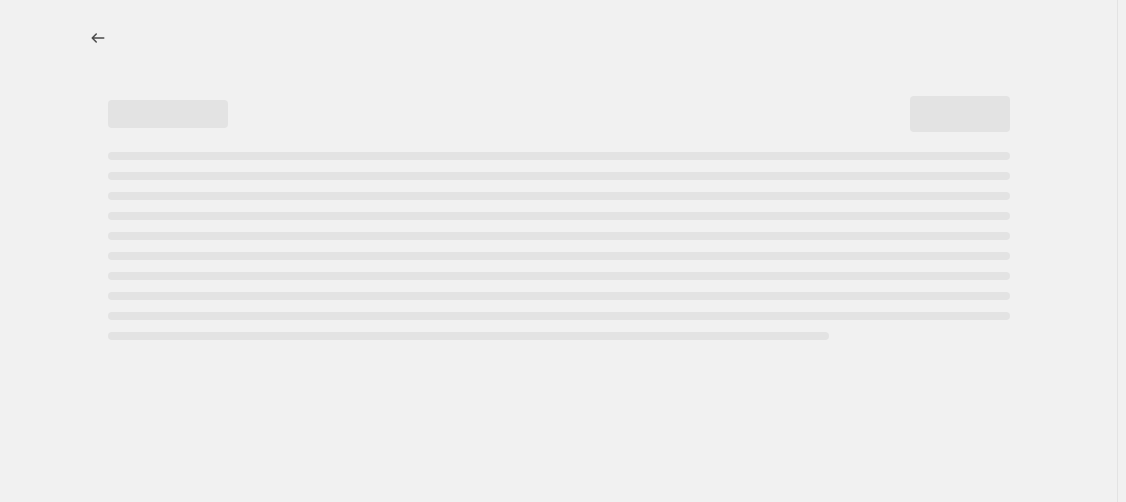 select on "percentage" 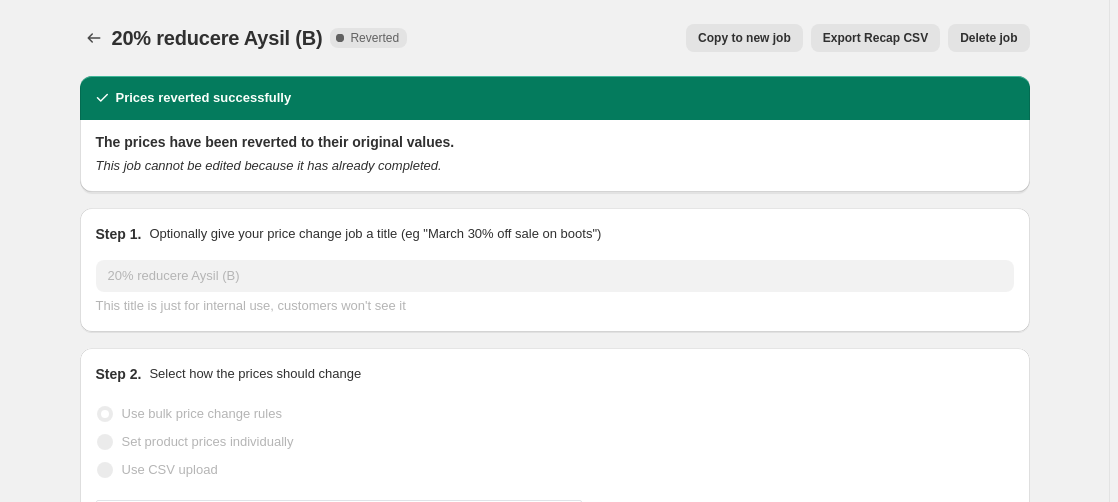 click on "Copy to new job" at bounding box center [744, 38] 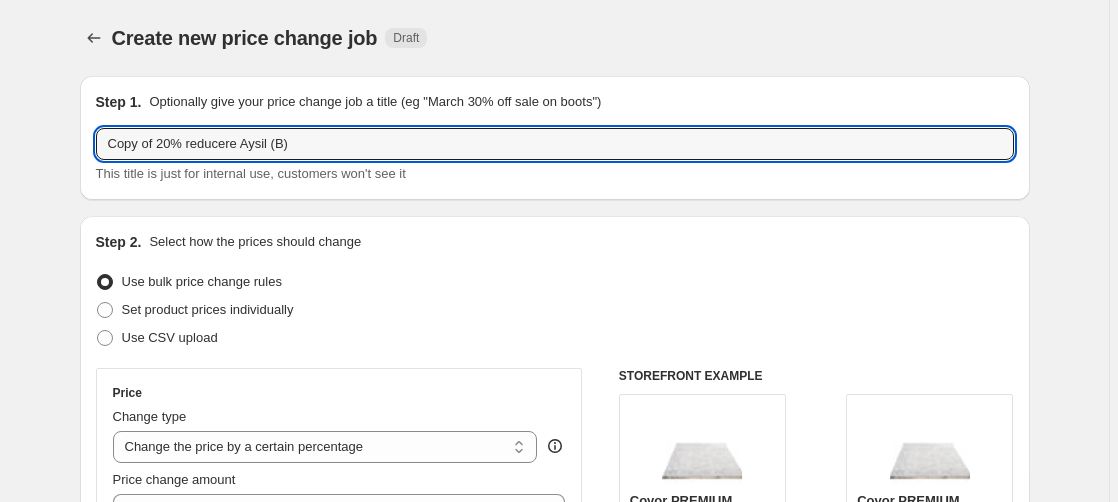 drag, startPoint x: 161, startPoint y: 142, endPoint x: 28, endPoint y: 163, distance: 134.64769 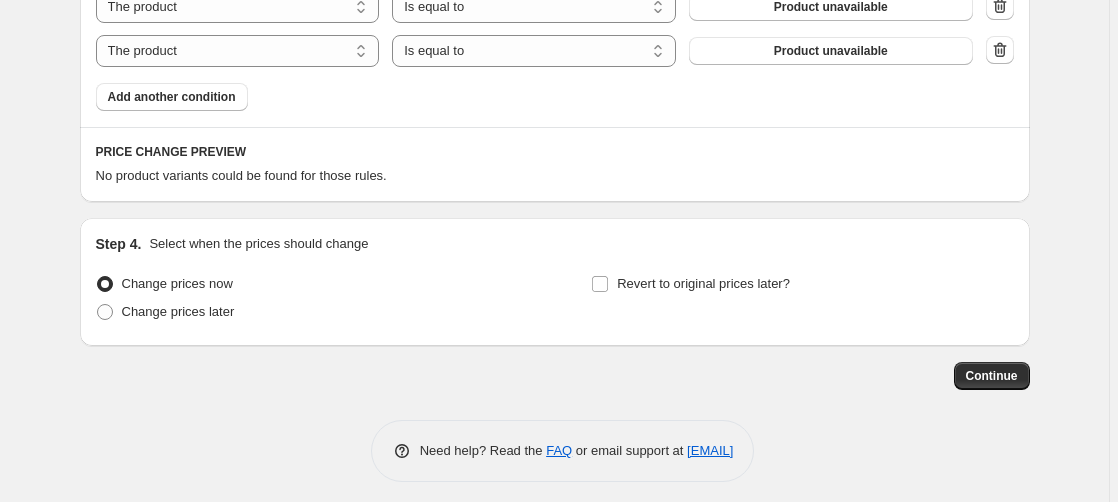 scroll, scrollTop: 1307, scrollLeft: 0, axis: vertical 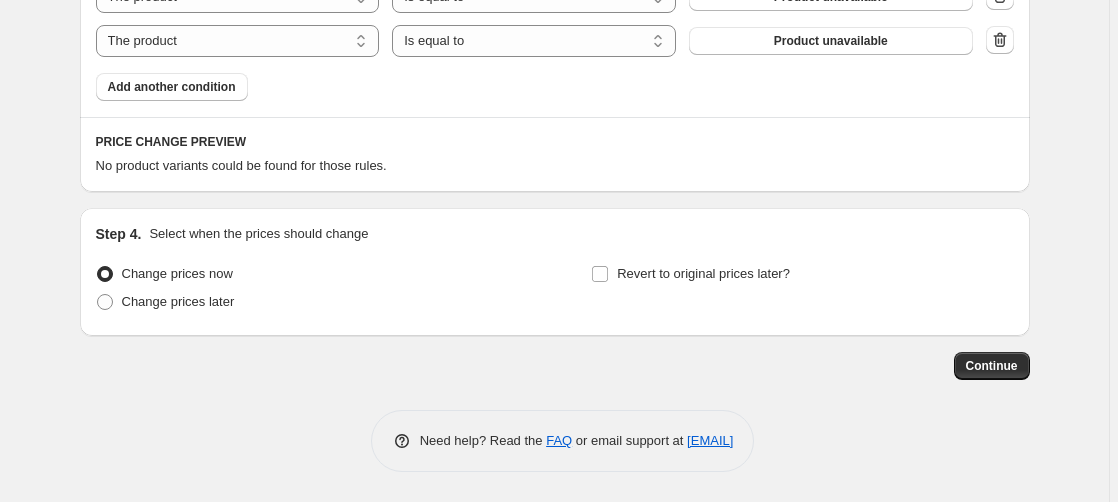 type on "20% reducere Aysil (B)" 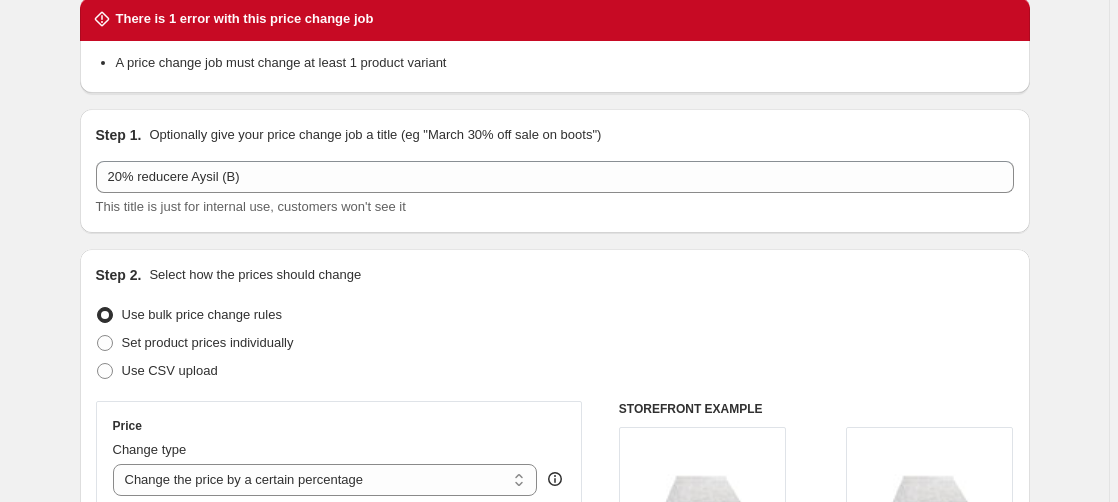 scroll, scrollTop: 0, scrollLeft: 0, axis: both 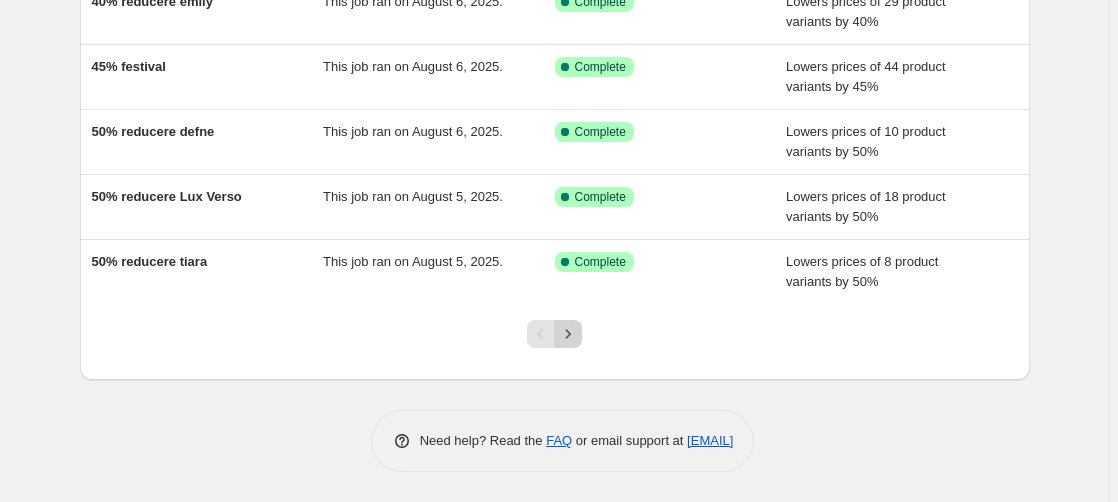 click 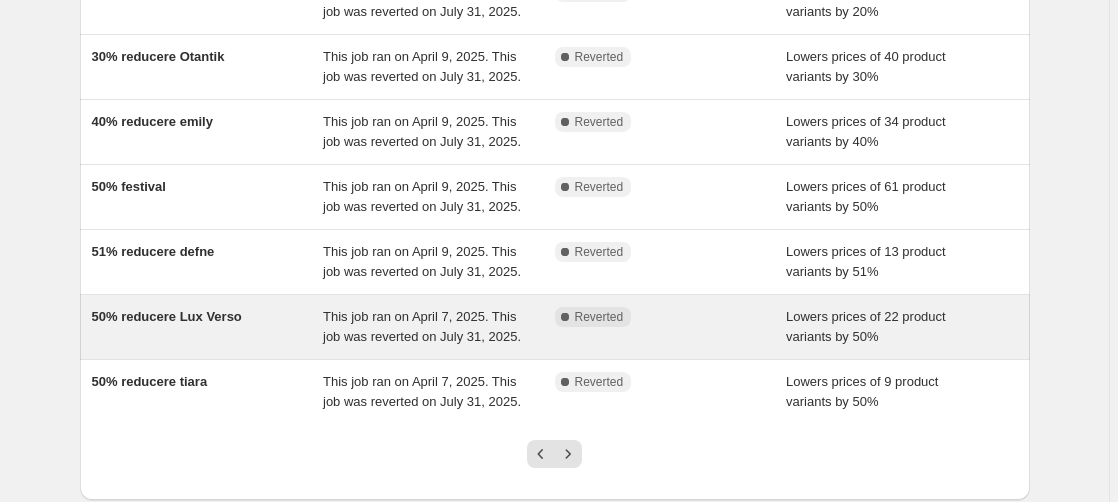 scroll, scrollTop: 528, scrollLeft: 0, axis: vertical 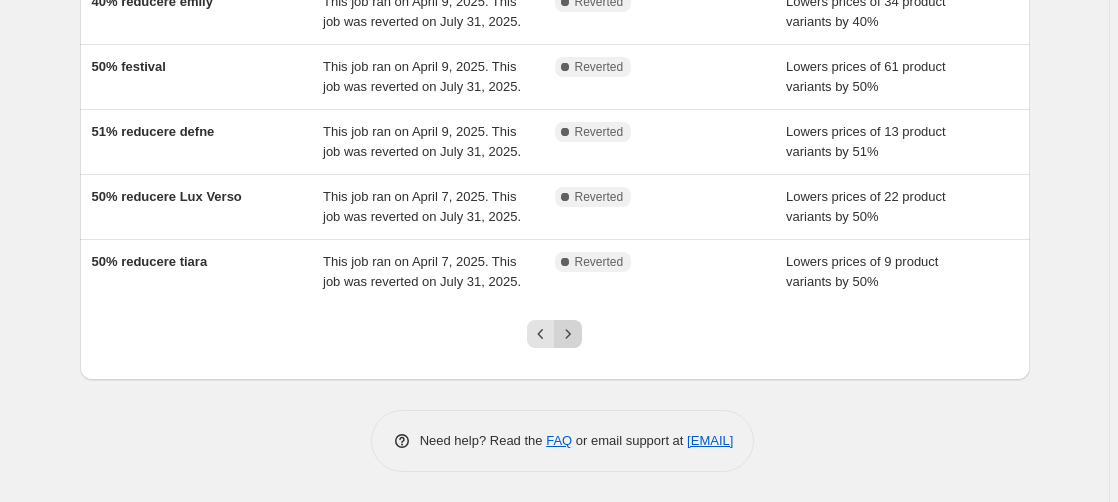 click 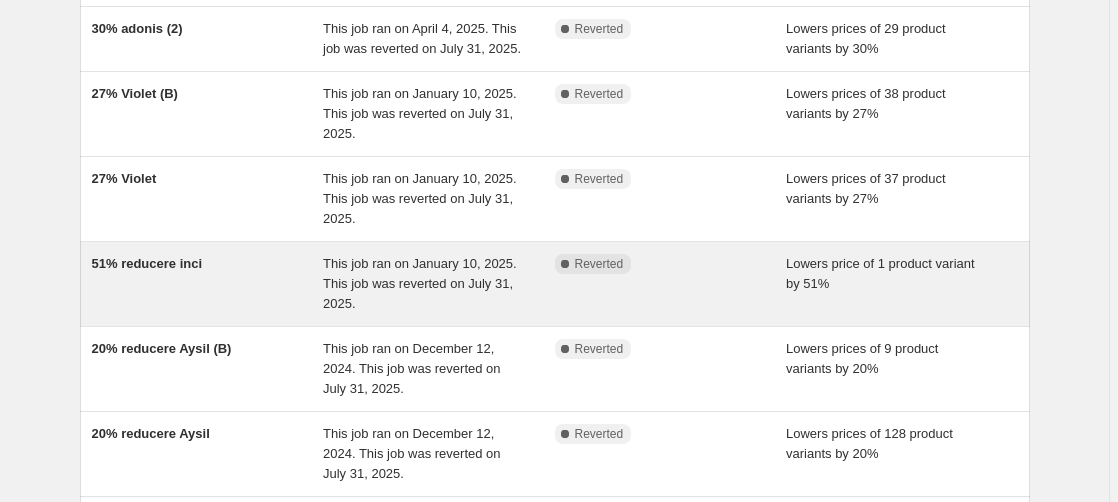 scroll, scrollTop: 408, scrollLeft: 0, axis: vertical 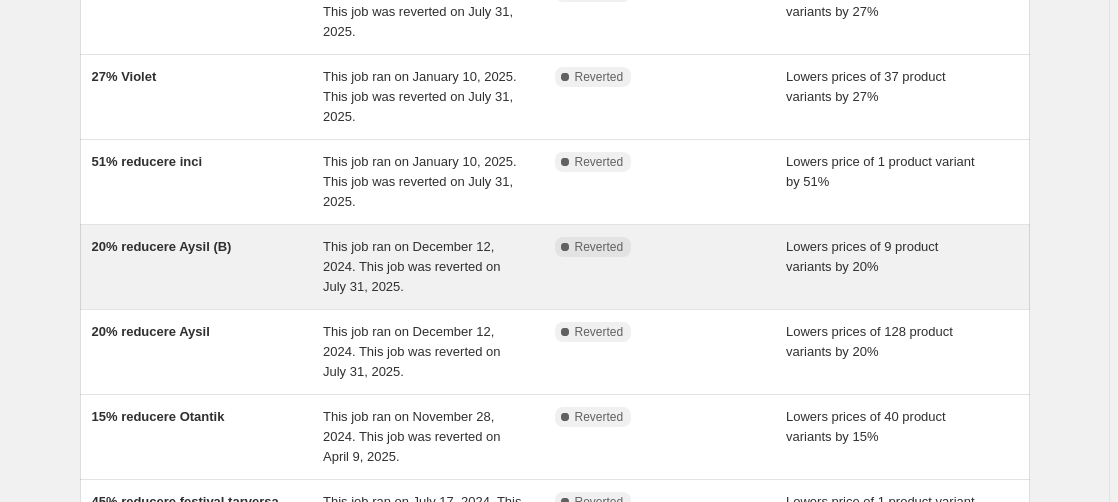 click on "20% reducere Aysil (B)" at bounding box center [162, 246] 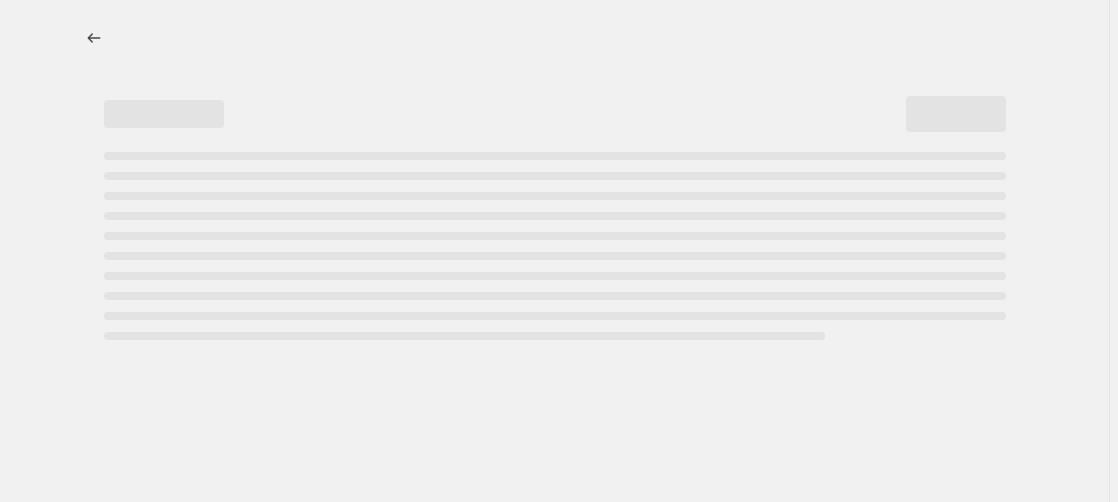 scroll, scrollTop: 0, scrollLeft: 0, axis: both 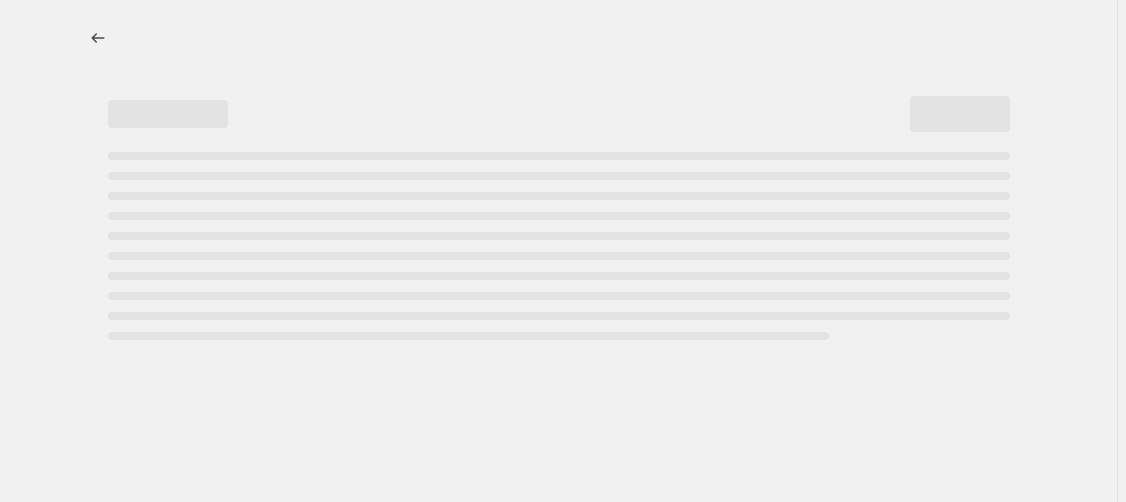 select on "percentage" 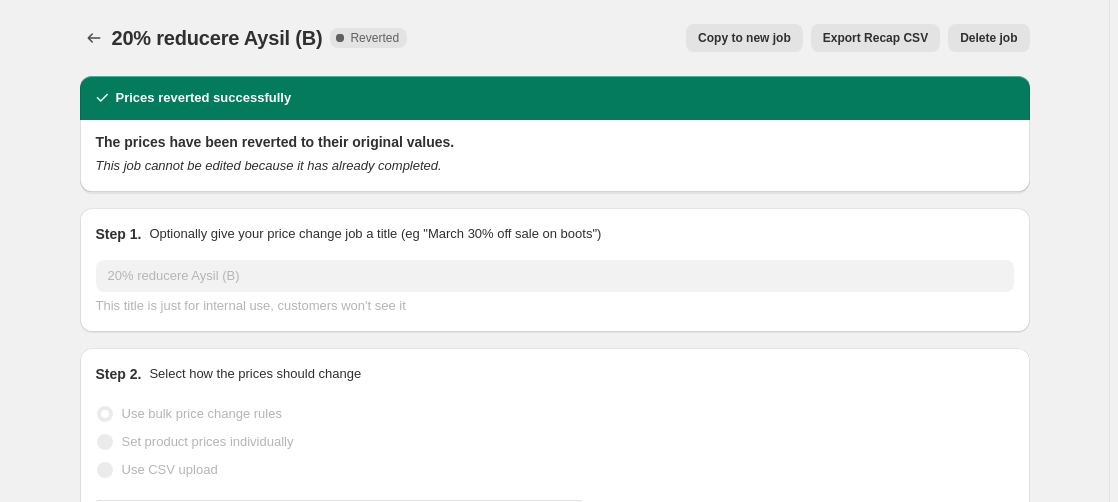 click on "Copy to new job" at bounding box center [744, 38] 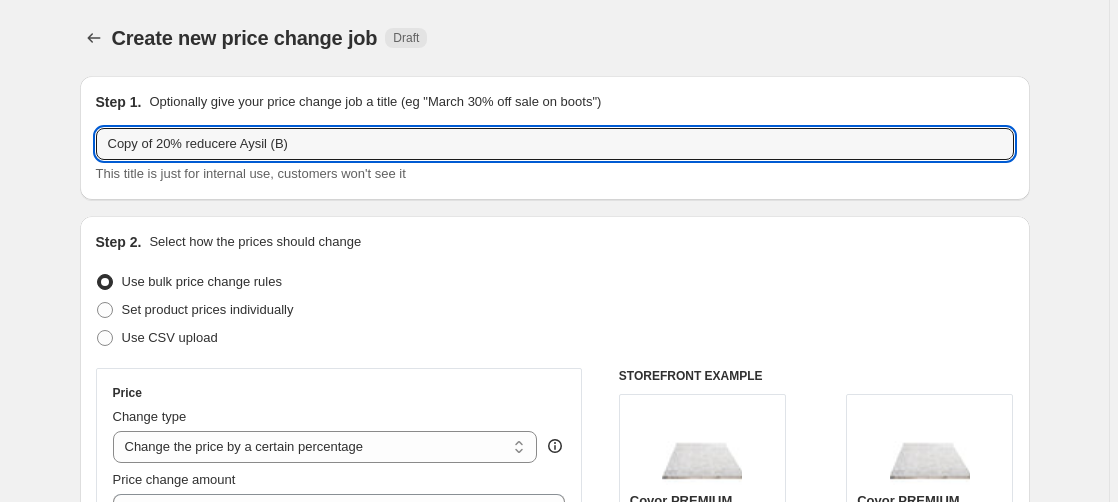 drag, startPoint x: 163, startPoint y: 141, endPoint x: 1, endPoint y: 161, distance: 163.2299 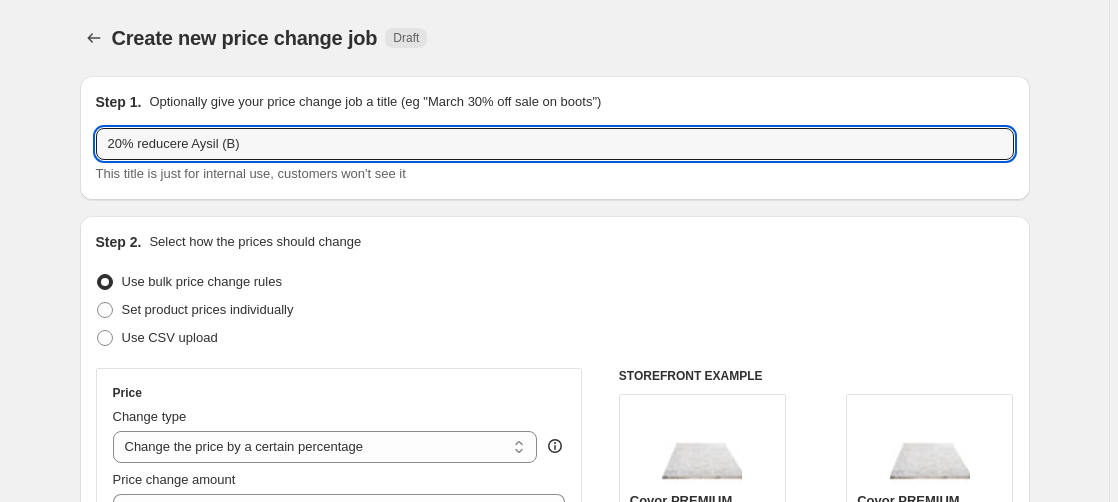 type on "20% reducere Aysil (B)" 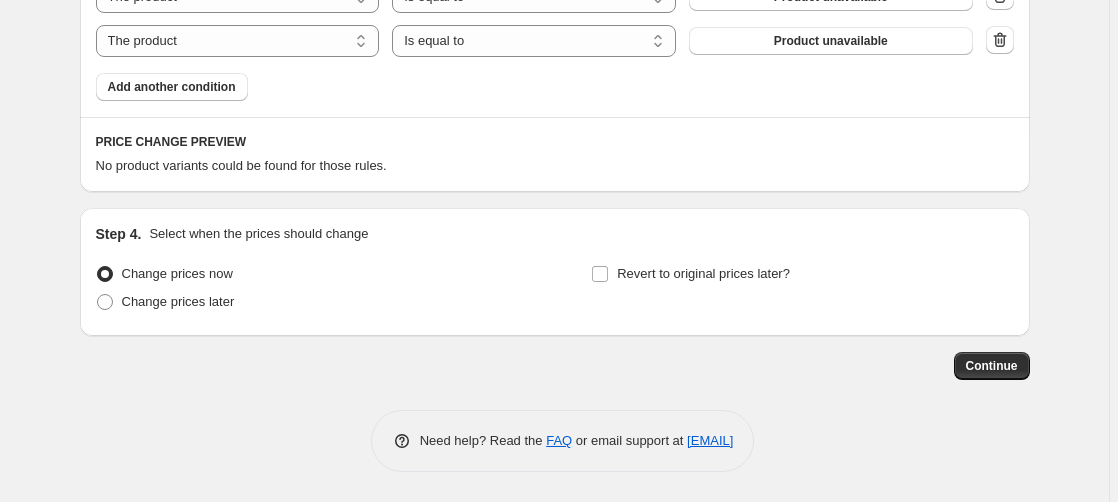 scroll, scrollTop: 1307, scrollLeft: 0, axis: vertical 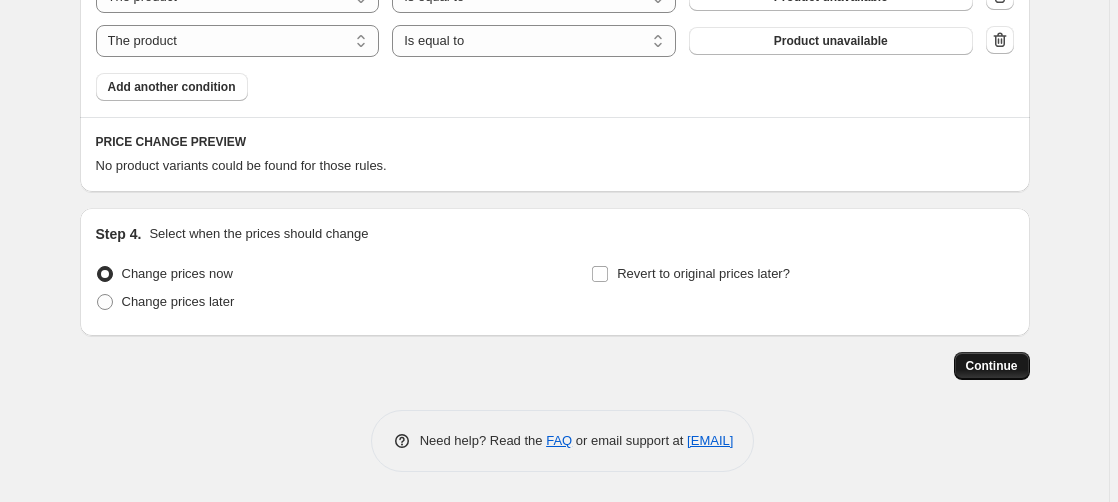 click on "Continue" at bounding box center [992, 366] 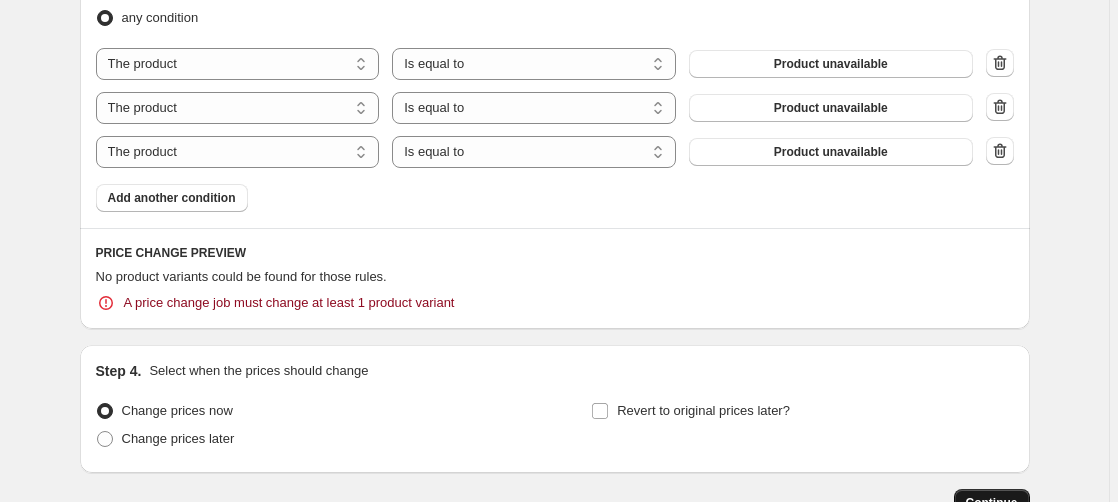 scroll, scrollTop: 0, scrollLeft: 0, axis: both 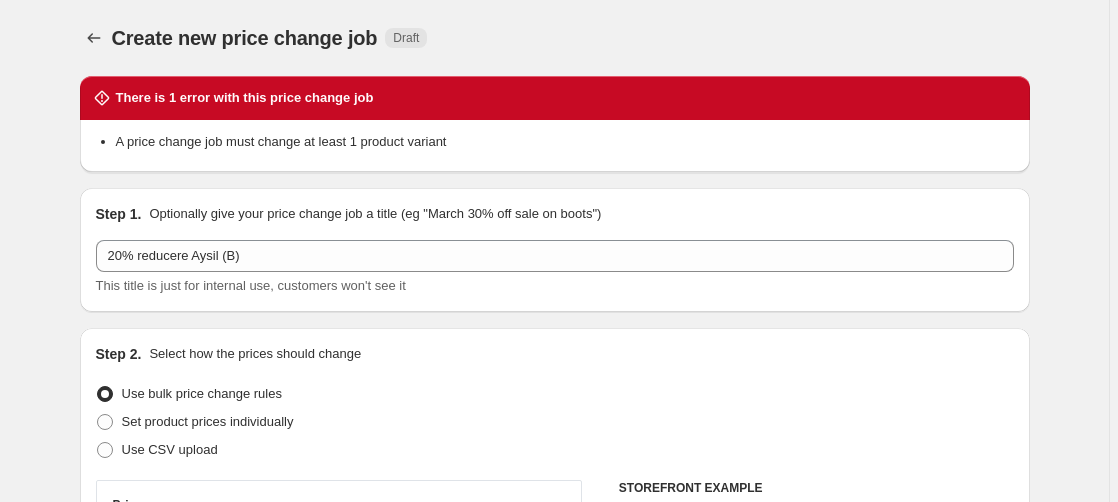 click on "There is 1 error with this price change job" at bounding box center (245, 98) 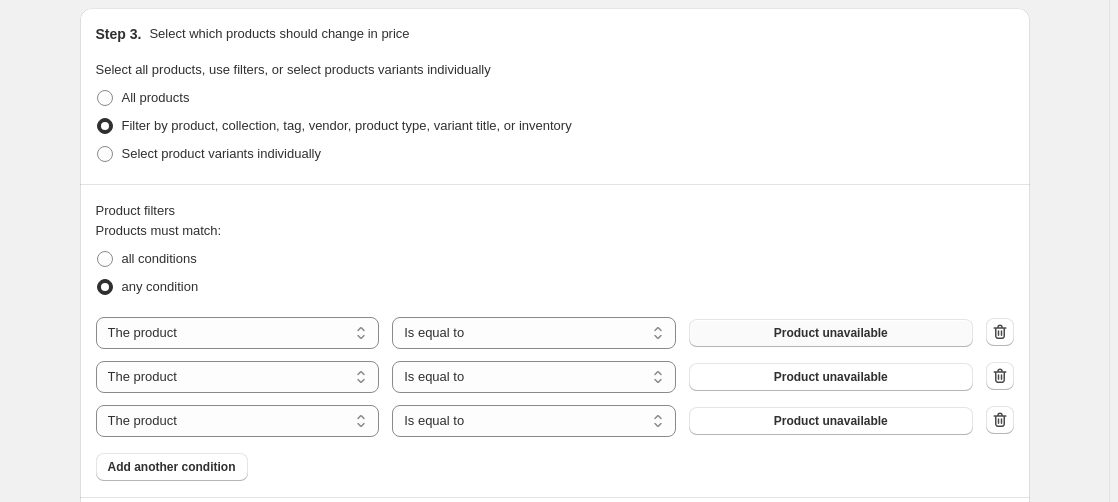 scroll, scrollTop: 1344, scrollLeft: 0, axis: vertical 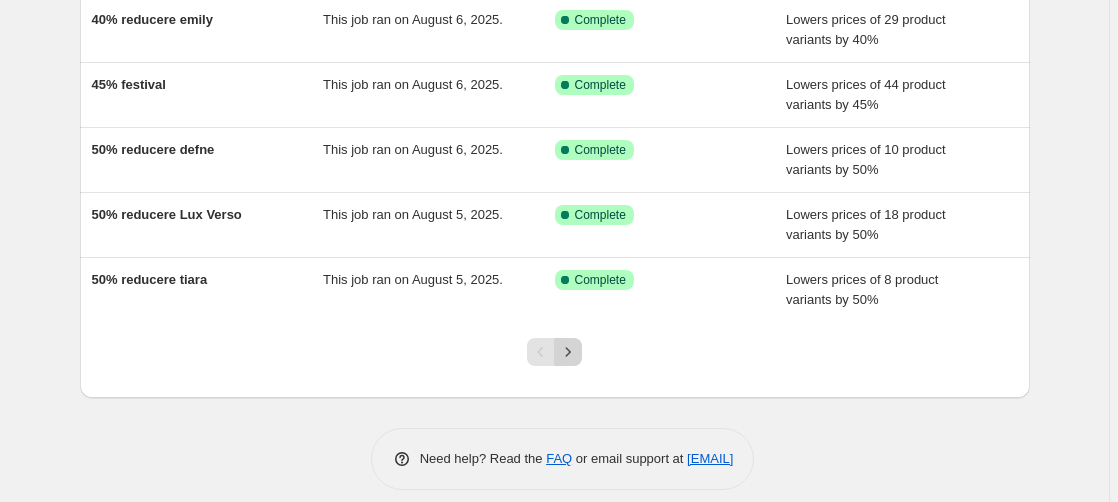 click 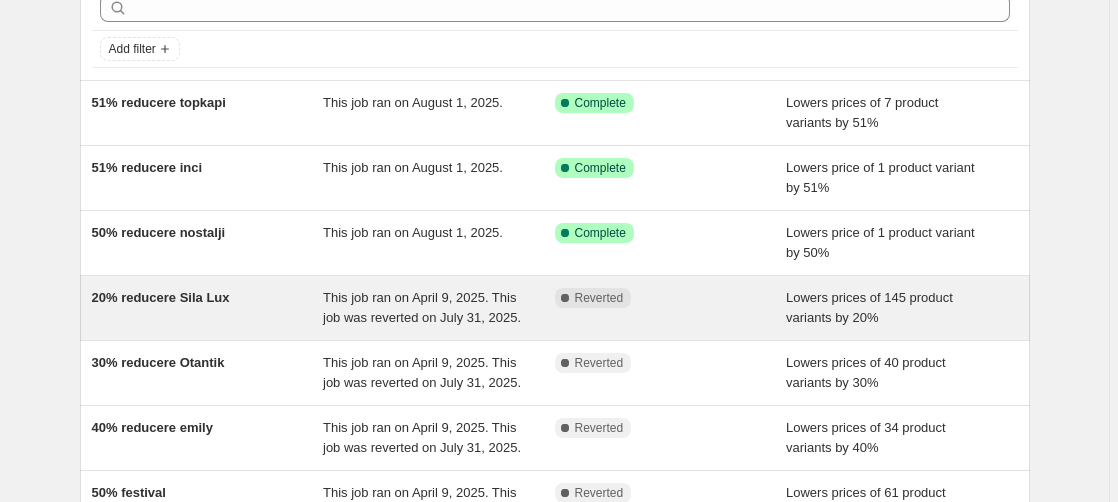 scroll, scrollTop: 204, scrollLeft: 0, axis: vertical 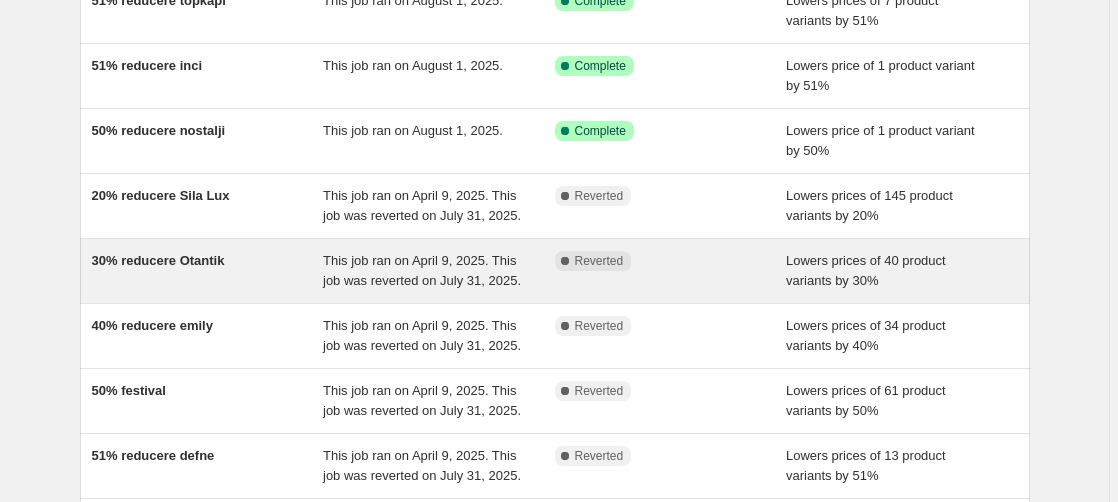 click on "30% reducere Otantik" at bounding box center (158, 260) 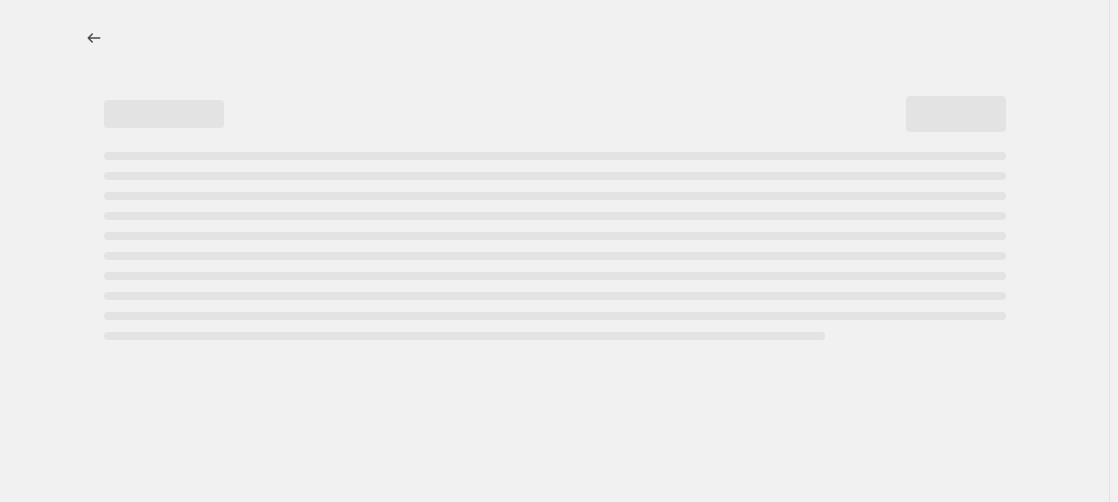 scroll, scrollTop: 0, scrollLeft: 0, axis: both 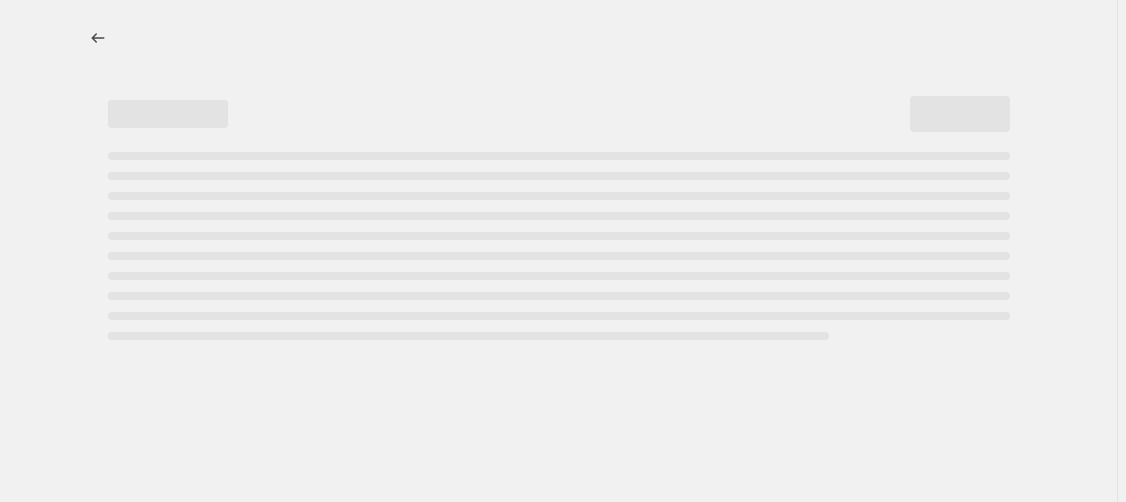 select on "percentage" 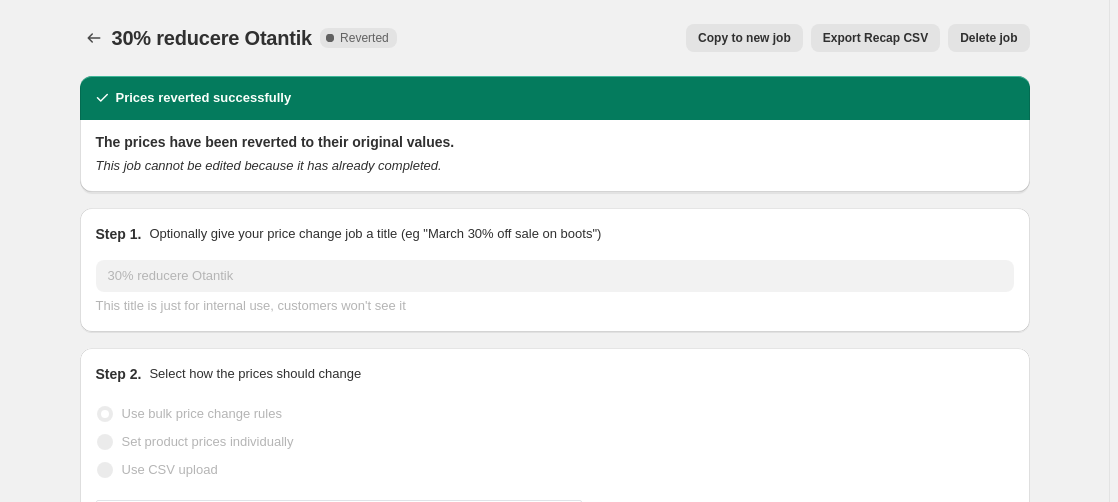 click on "Copy to new job" at bounding box center (744, 38) 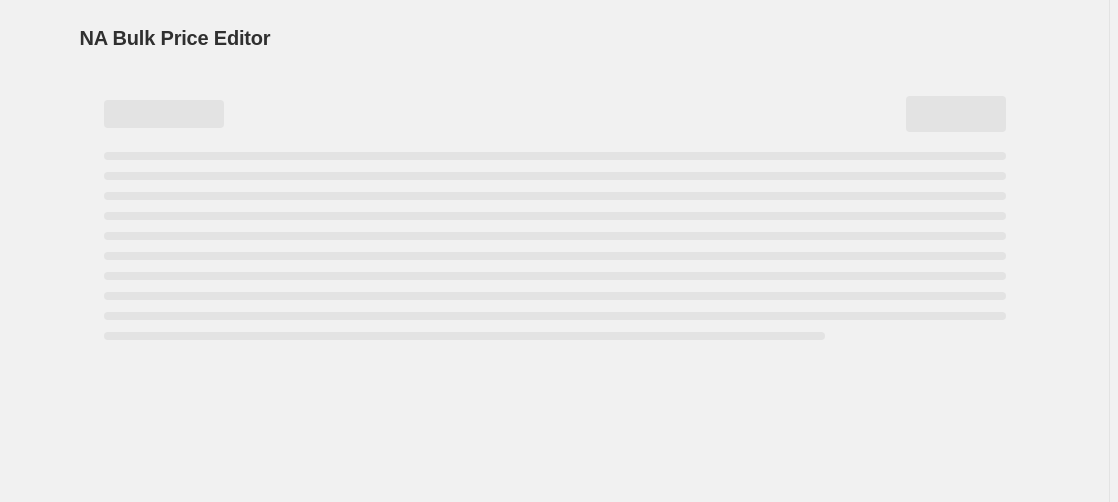 select on "percentage" 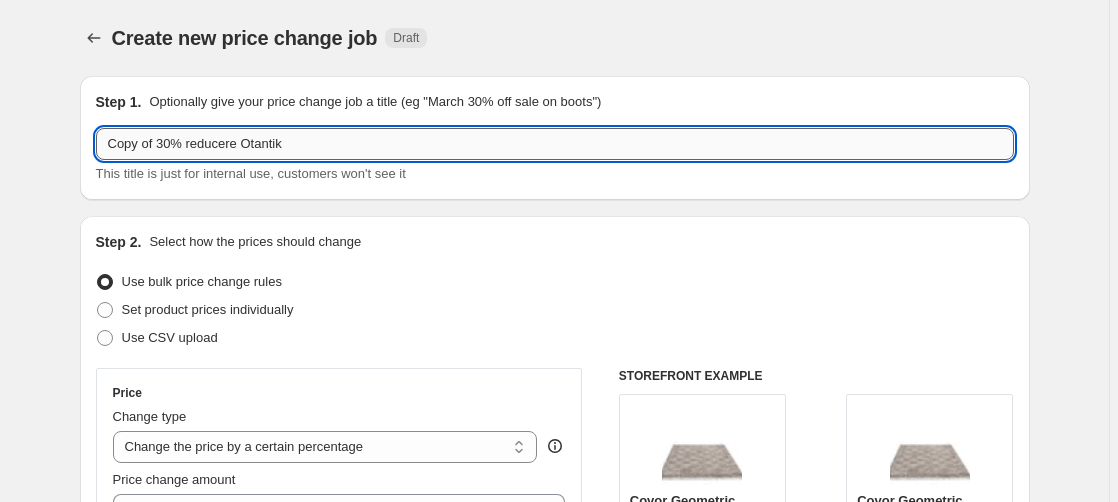 drag, startPoint x: 173, startPoint y: 146, endPoint x: -154, endPoint y: 183, distance: 329.0866 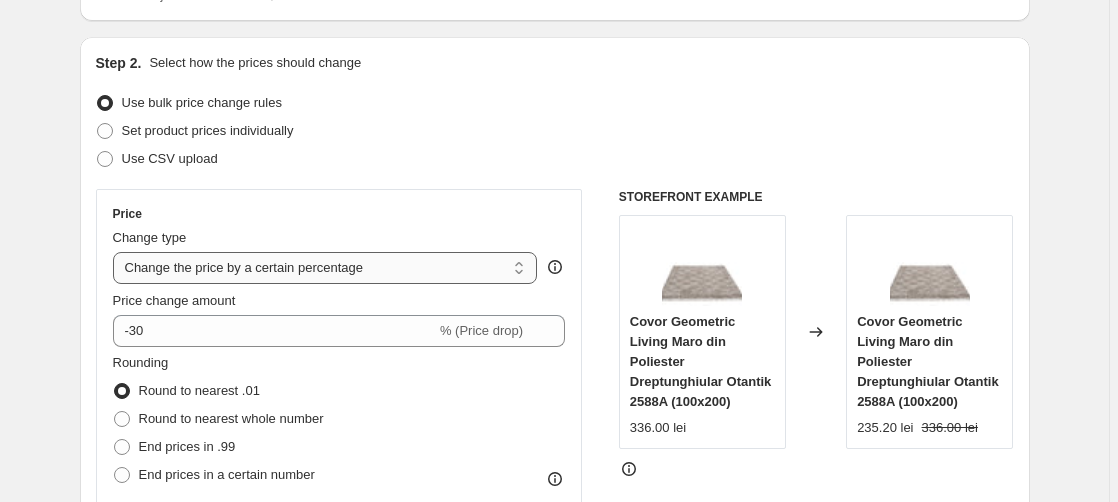 scroll, scrollTop: 204, scrollLeft: 0, axis: vertical 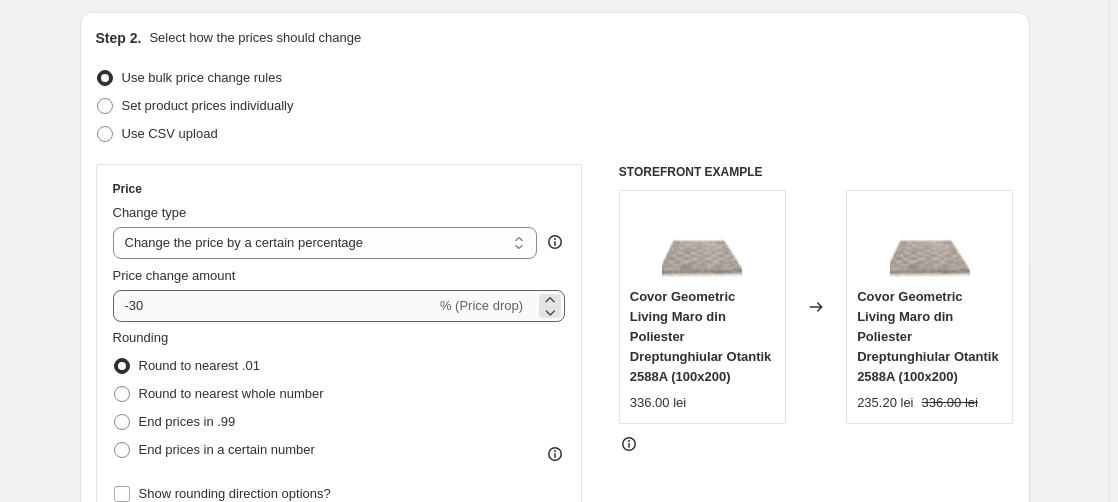 type on "39% reducere Otantik" 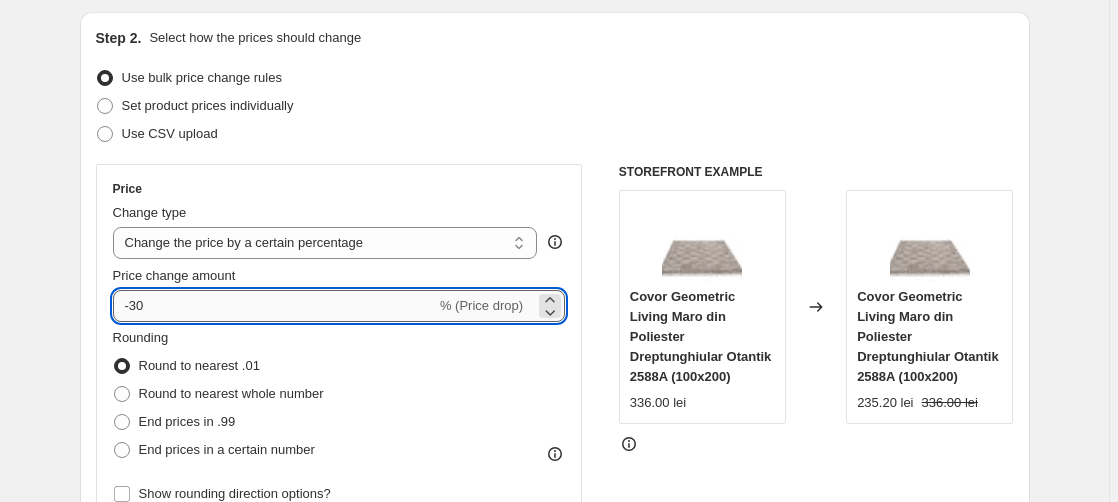 click on "-30" at bounding box center (274, 306) 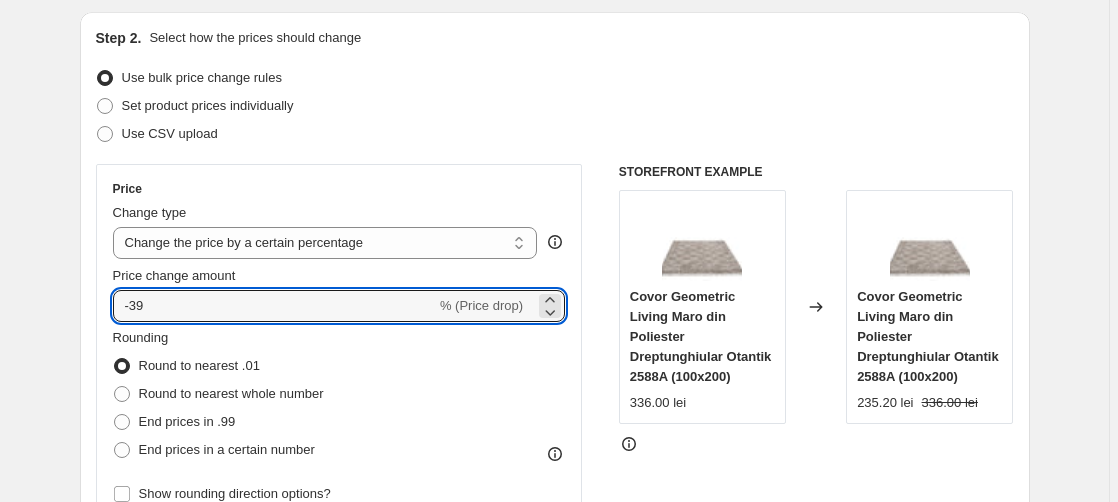 type on "-39" 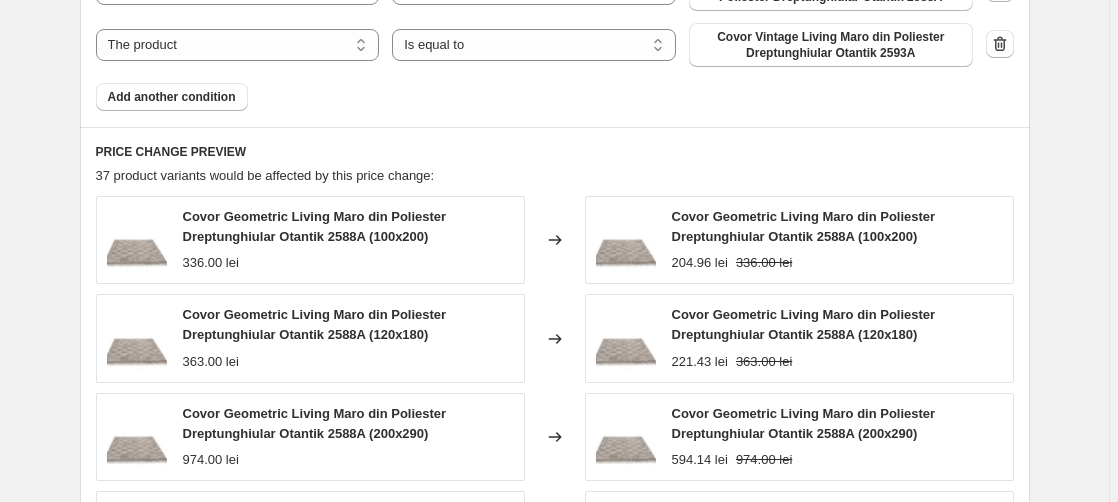 scroll, scrollTop: 2383, scrollLeft: 0, axis: vertical 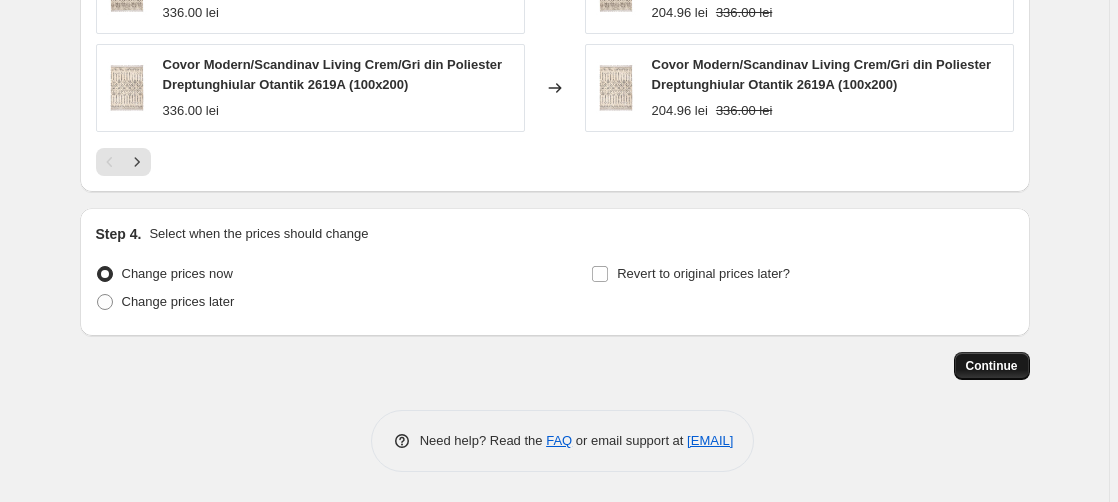 click on "Continue" at bounding box center [992, 366] 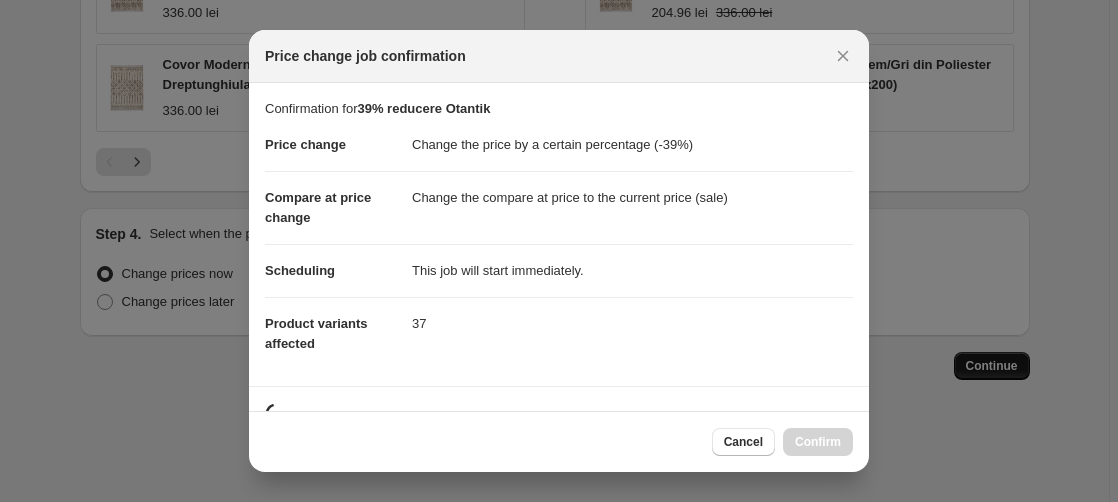 scroll, scrollTop: 0, scrollLeft: 0, axis: both 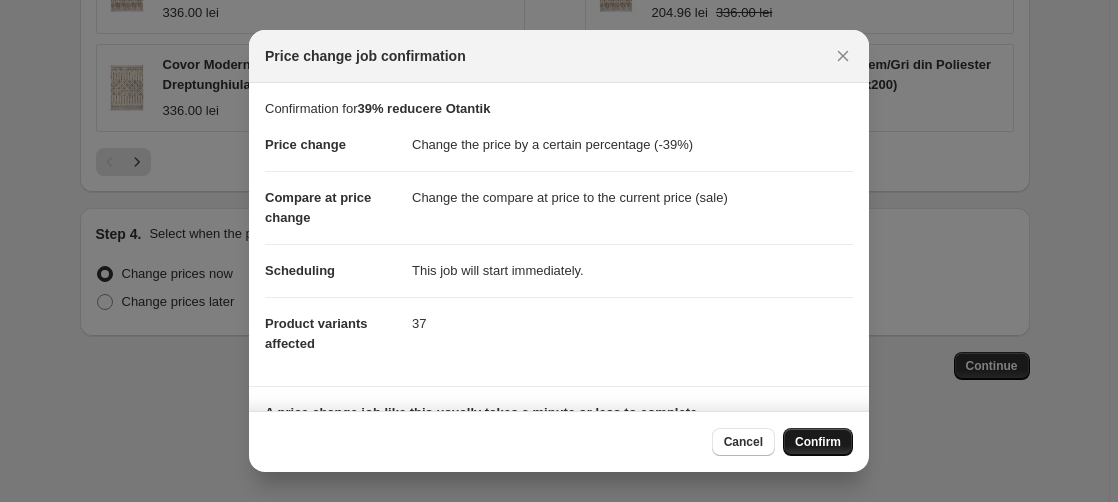 click on "Confirm" at bounding box center (818, 442) 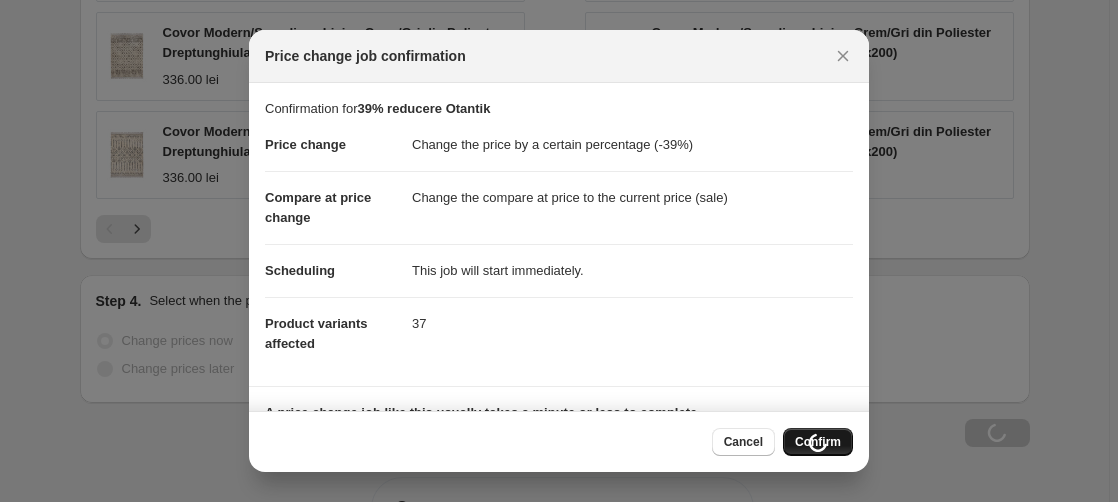 scroll, scrollTop: 2451, scrollLeft: 0, axis: vertical 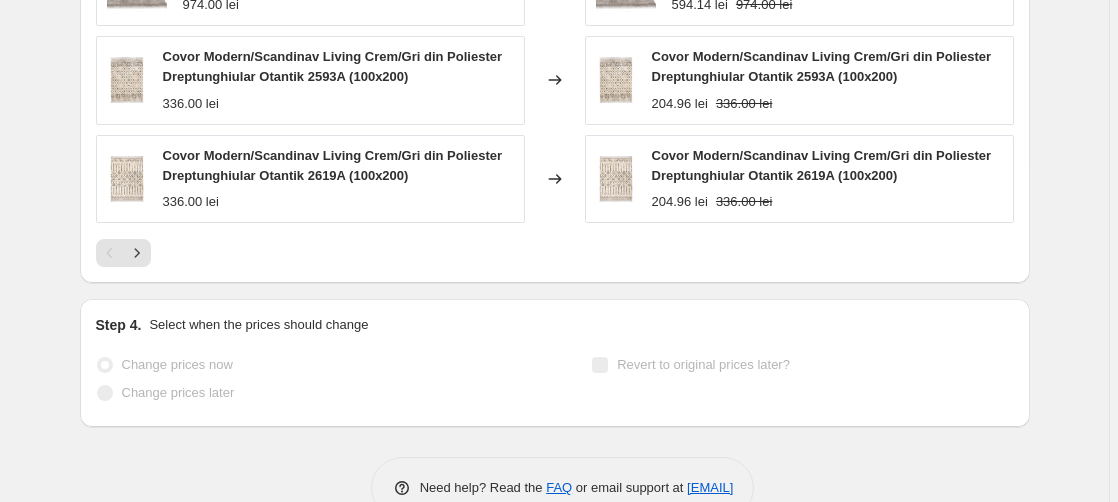 select on "percentage" 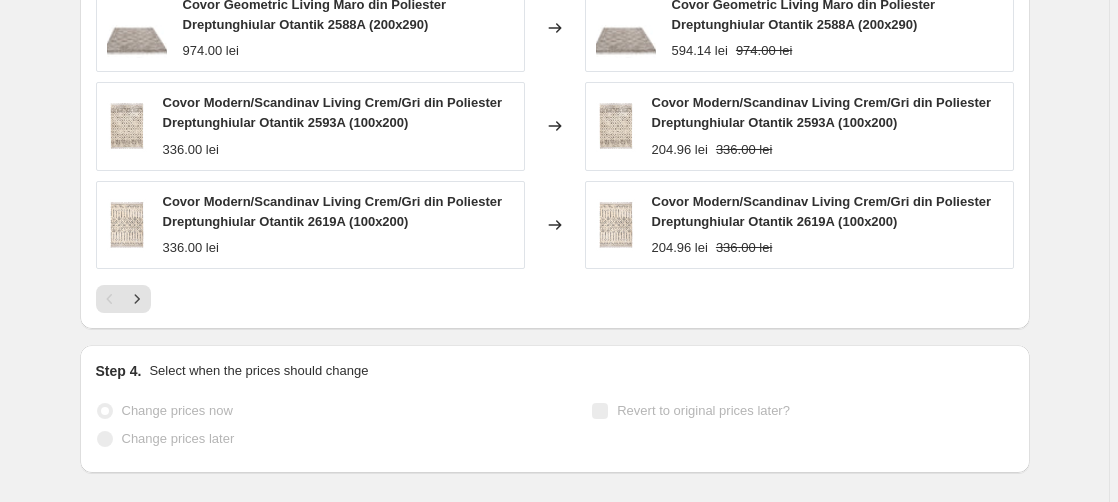 scroll, scrollTop: 0, scrollLeft: 0, axis: both 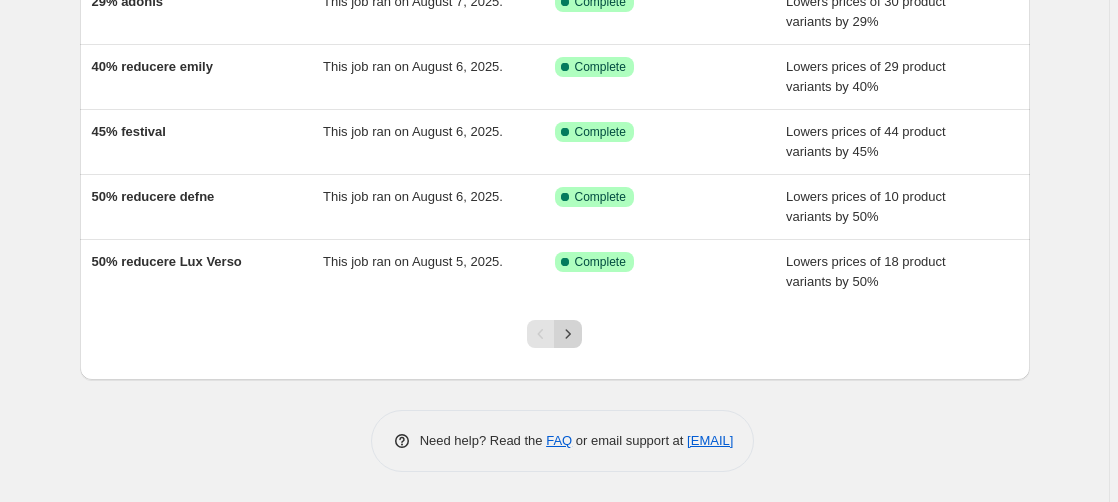click 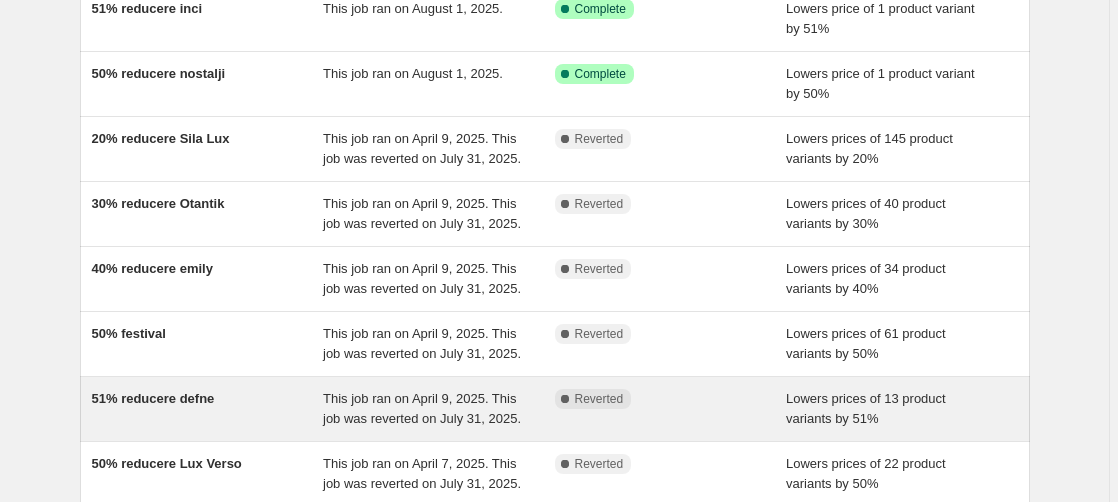 scroll, scrollTop: 408, scrollLeft: 0, axis: vertical 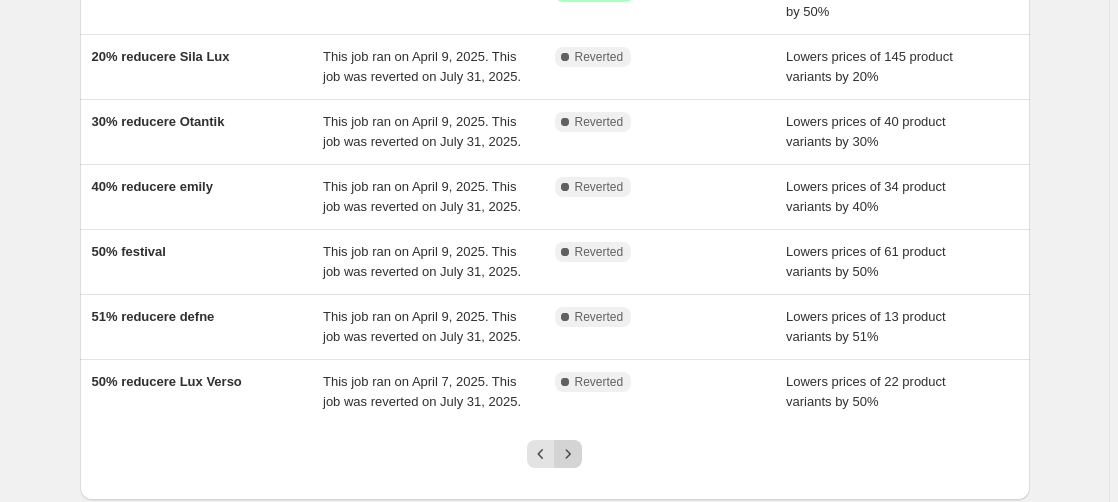 click 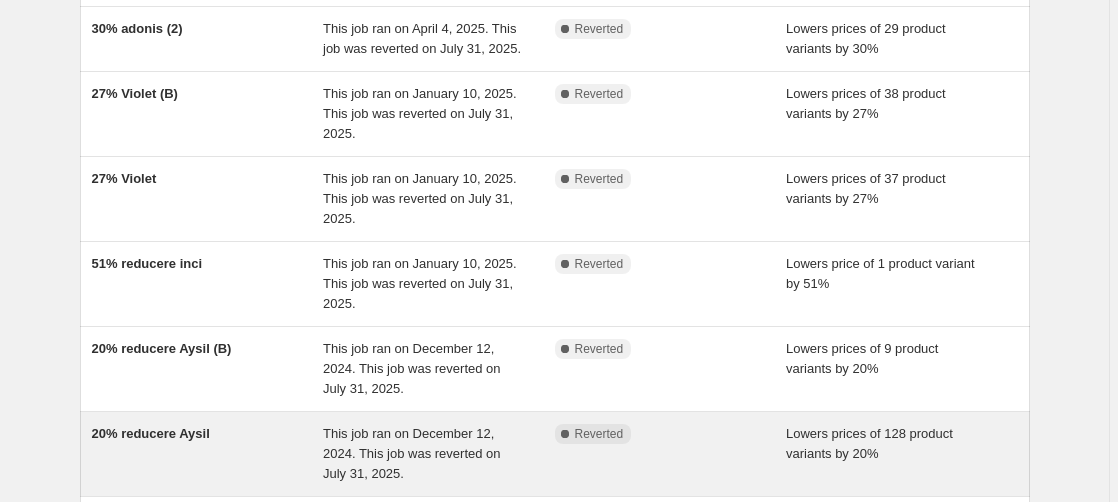 scroll, scrollTop: 510, scrollLeft: 0, axis: vertical 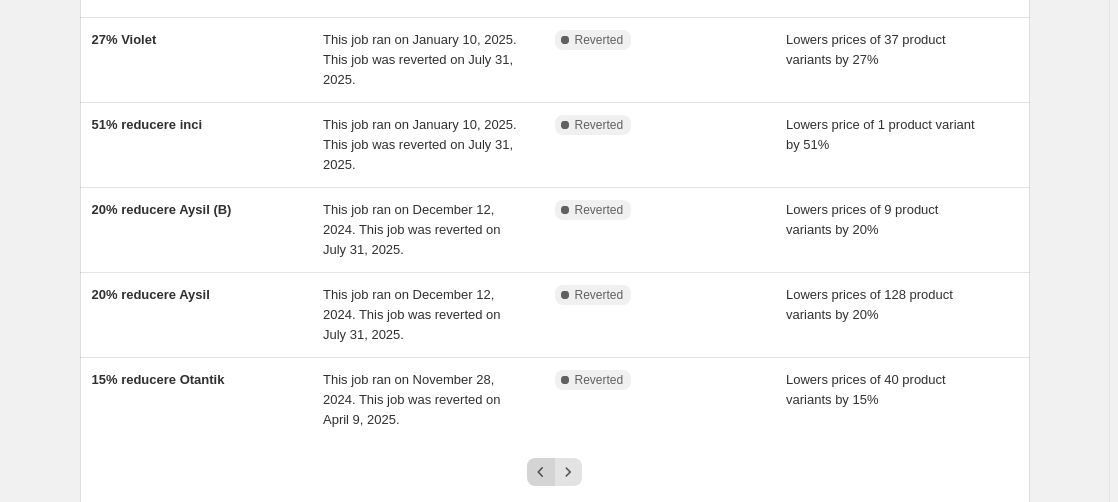 click 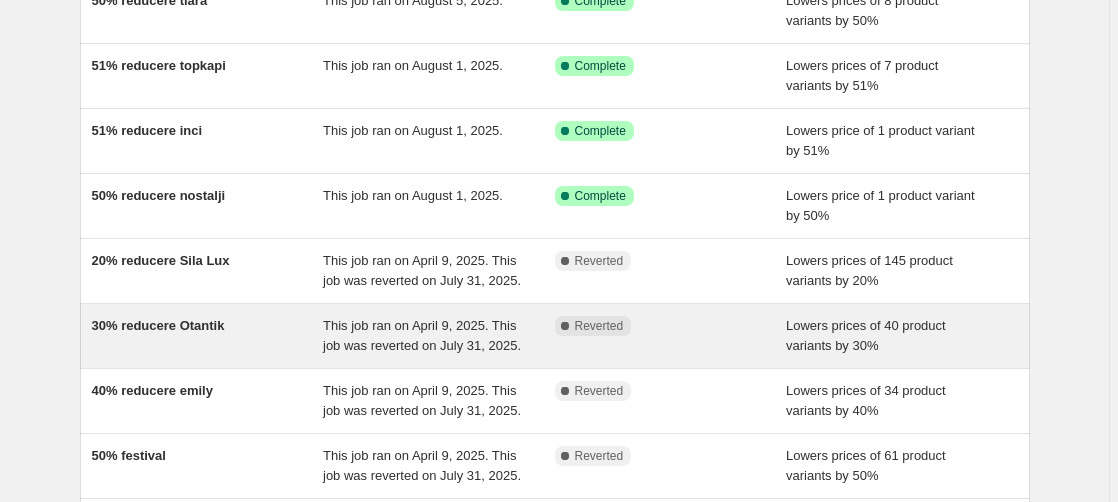 scroll, scrollTop: 306, scrollLeft: 0, axis: vertical 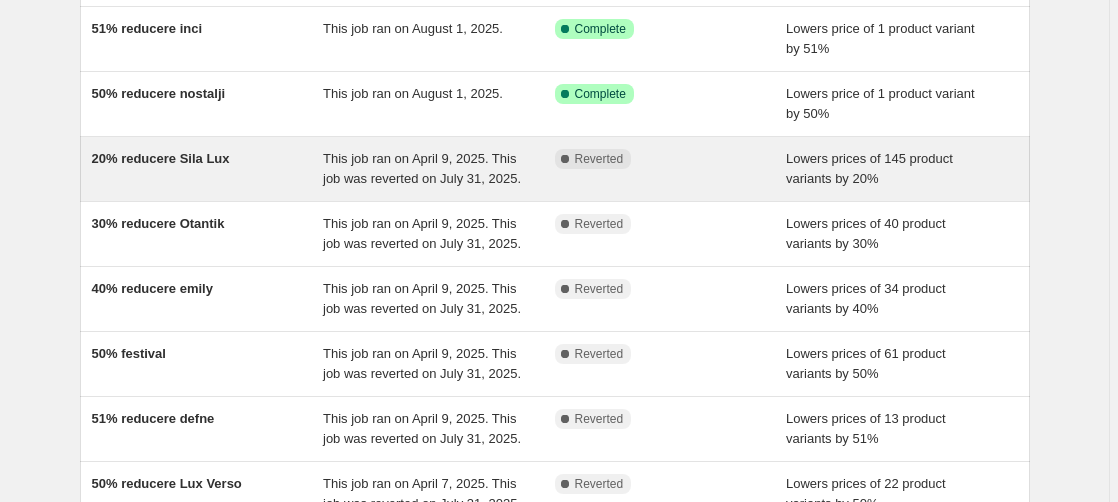 click on "20% reducere Sila Lux" at bounding box center [161, 158] 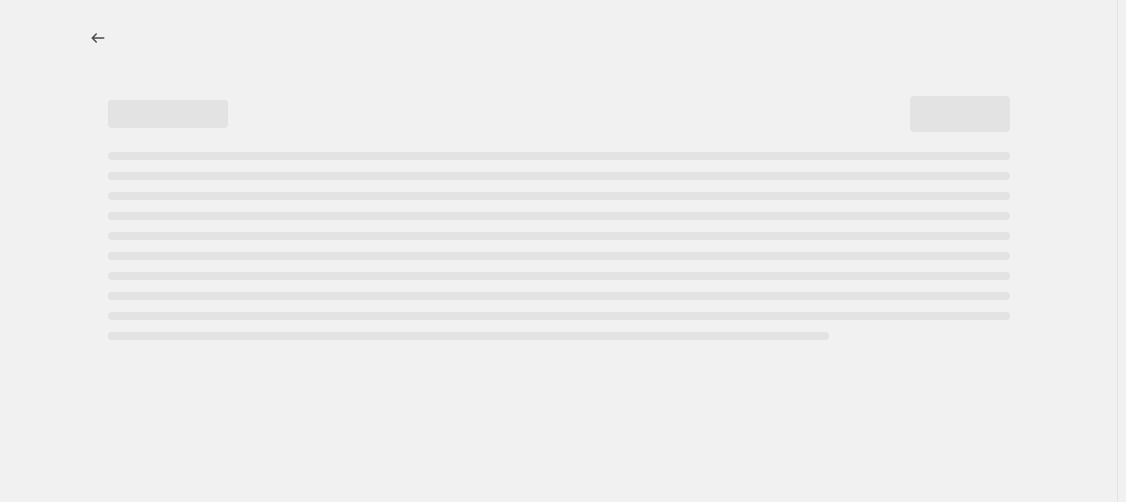 select on "percentage" 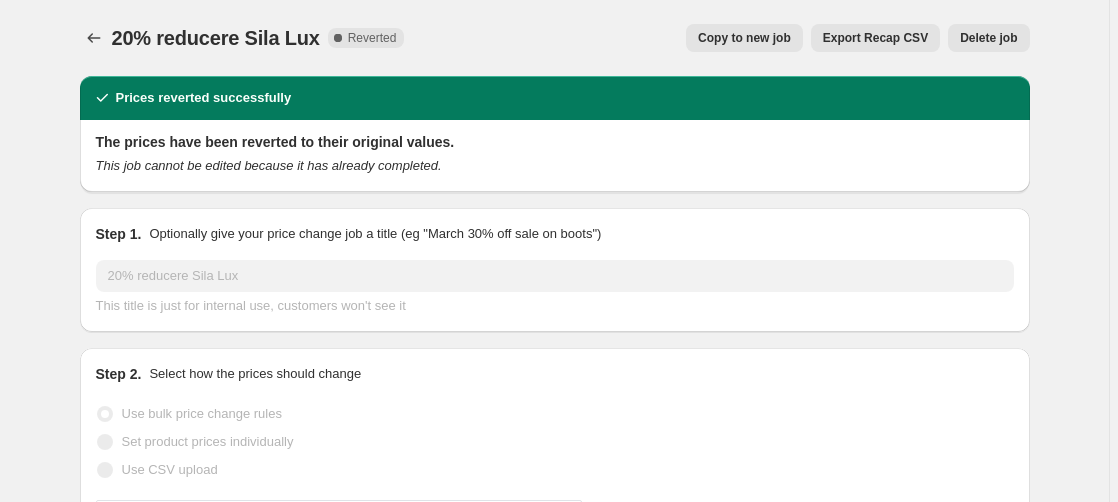 click on "Copy to new job" at bounding box center [744, 38] 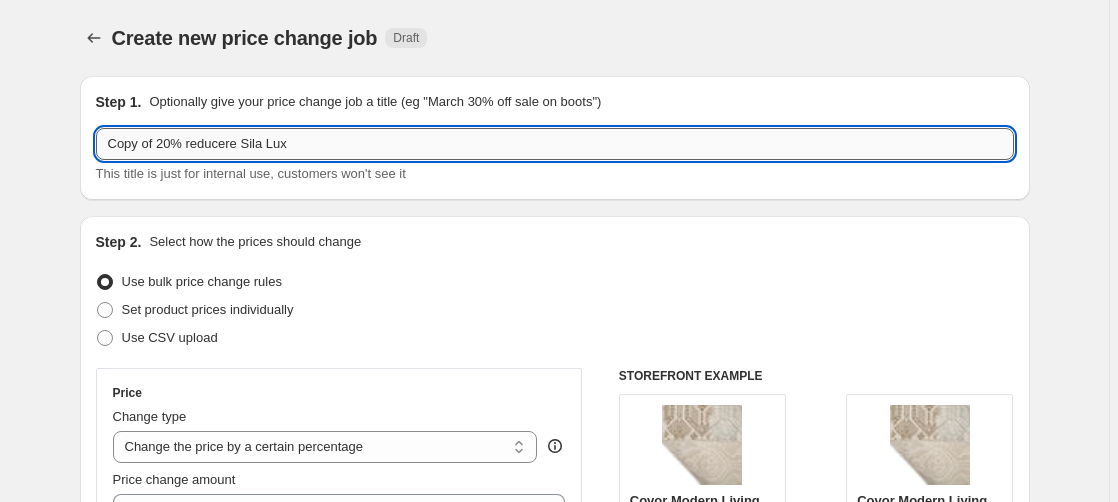 drag, startPoint x: 174, startPoint y: 143, endPoint x: -102, endPoint y: 173, distance: 277.62564 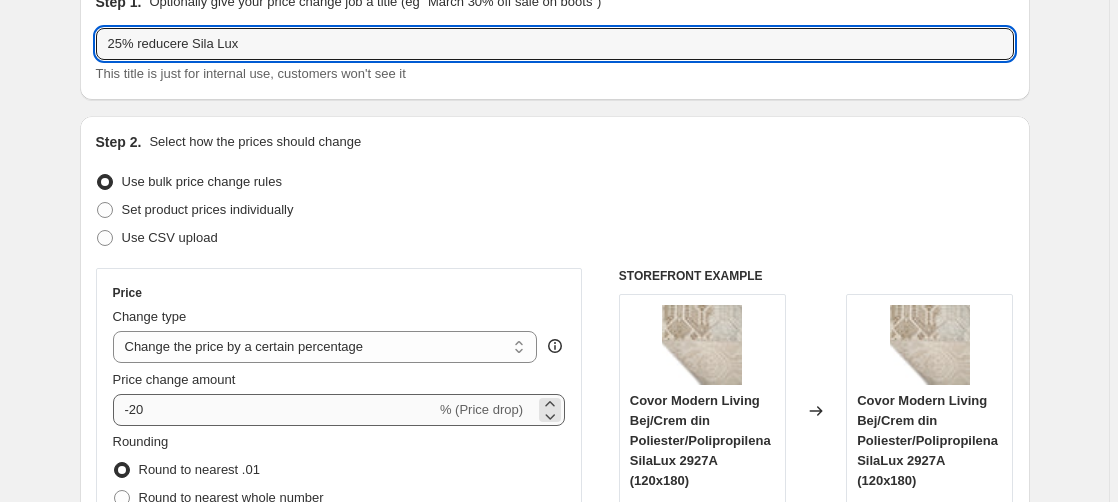 scroll, scrollTop: 204, scrollLeft: 0, axis: vertical 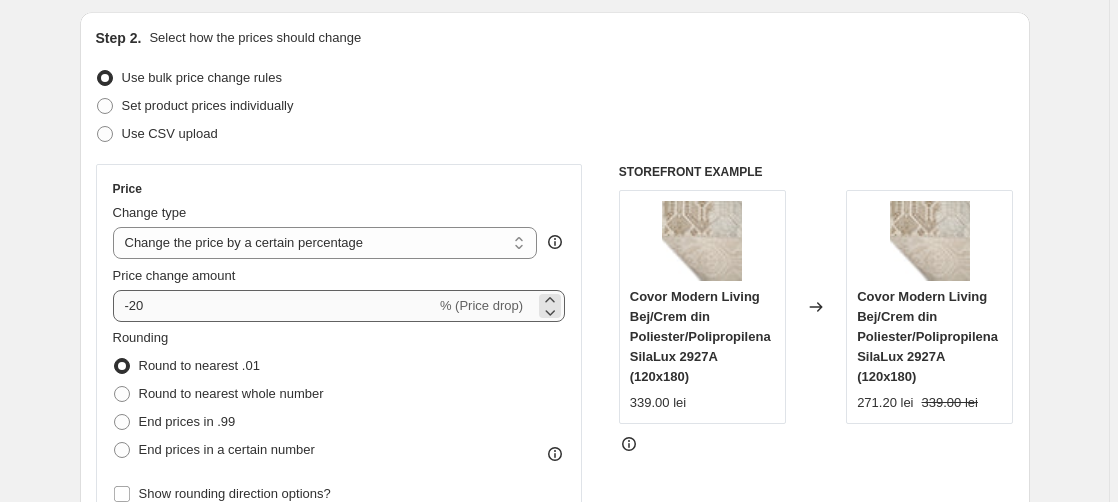 type on "25% reducere Sila Lux" 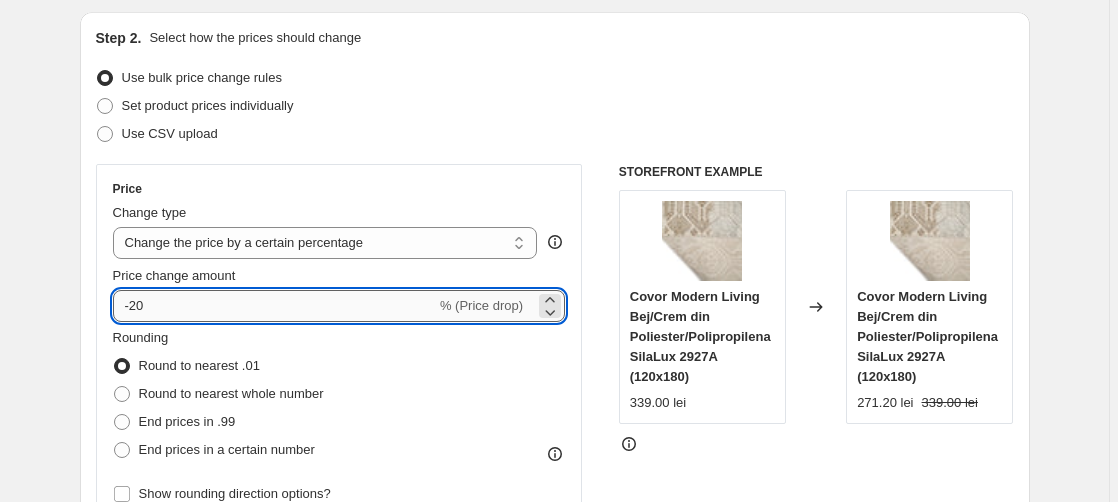 click on "-20" at bounding box center [274, 306] 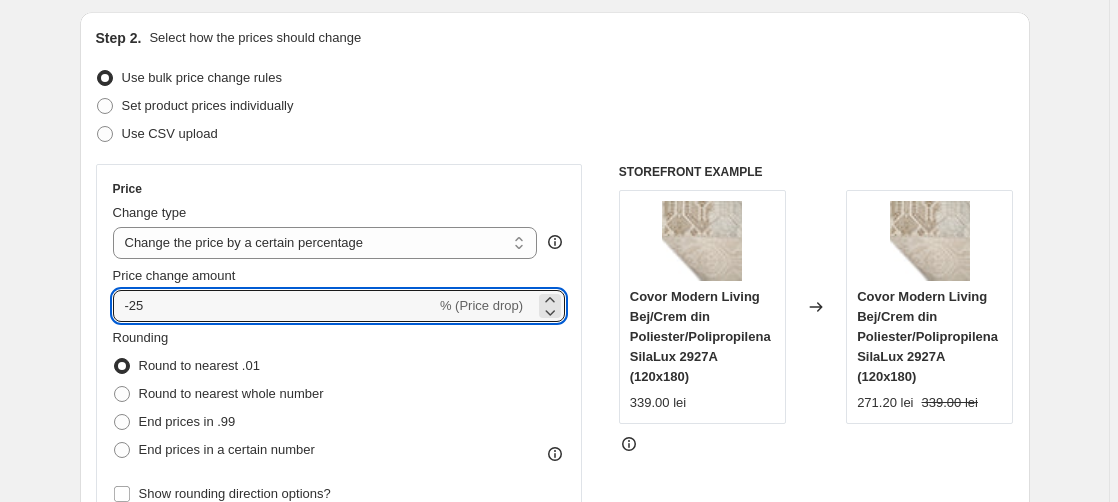 type on "-25" 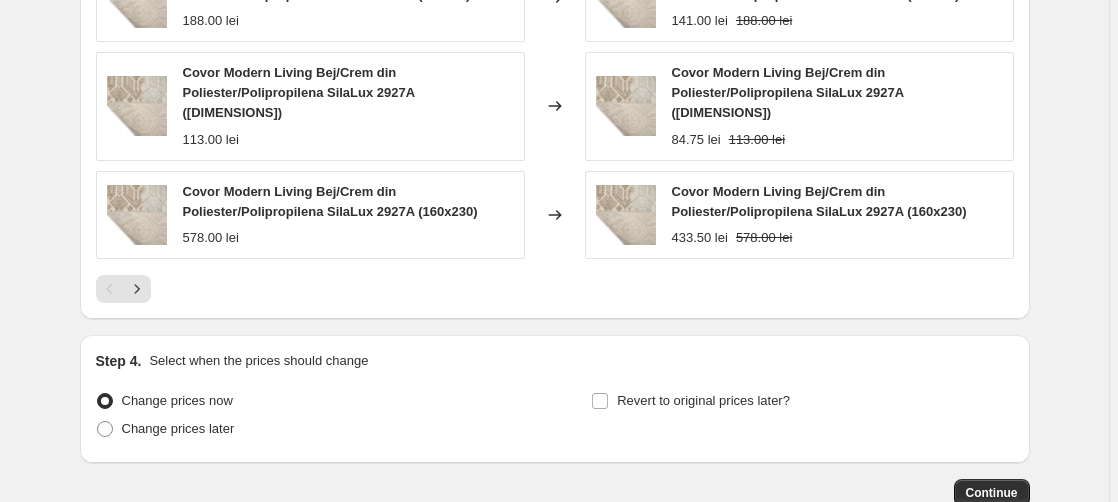 scroll, scrollTop: 3055, scrollLeft: 0, axis: vertical 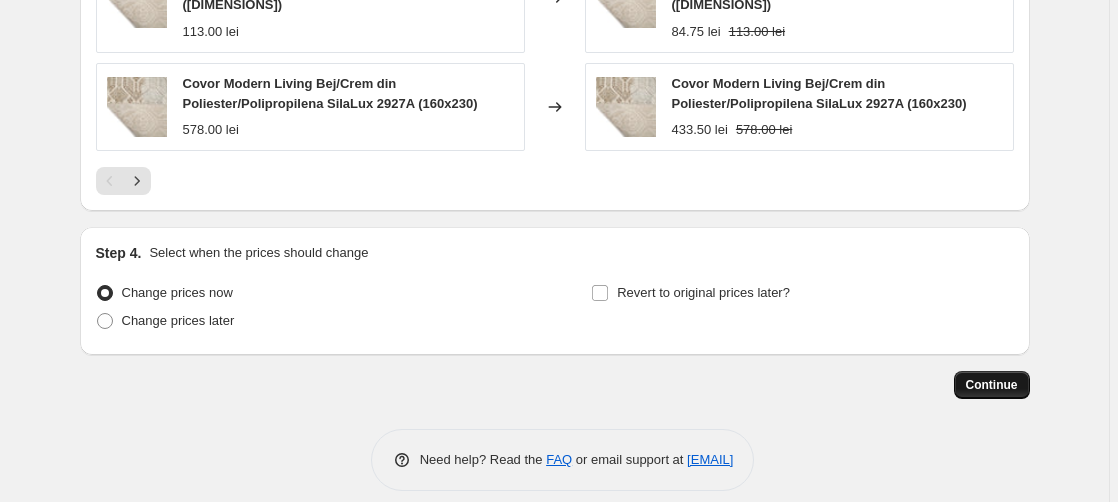 click on "Continue" at bounding box center (992, 385) 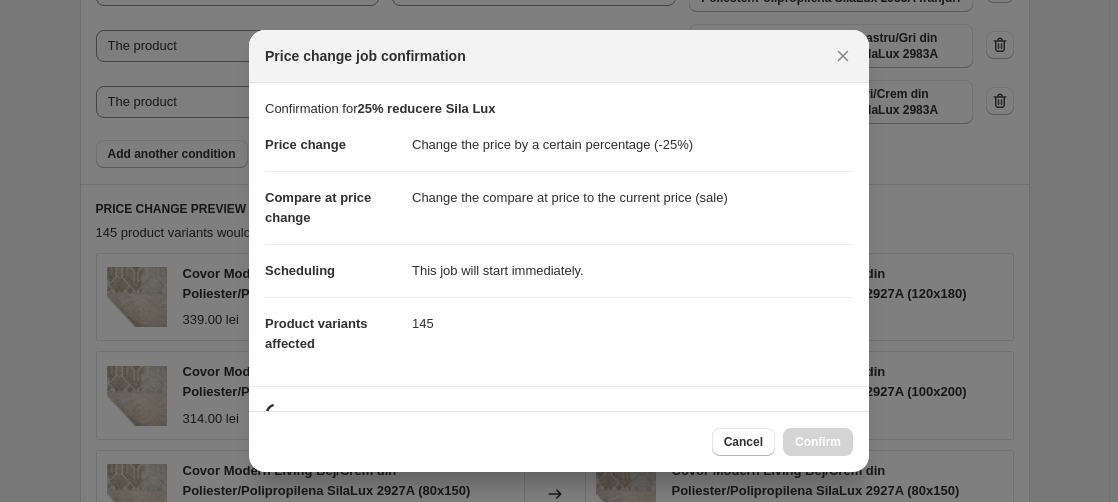 scroll, scrollTop: 0, scrollLeft: 0, axis: both 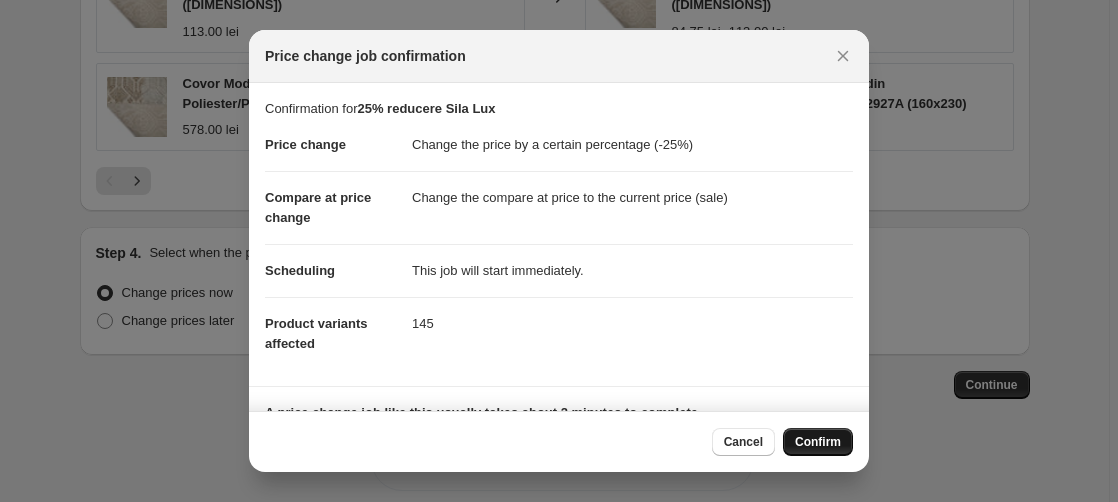 click on "Confirm" at bounding box center [818, 442] 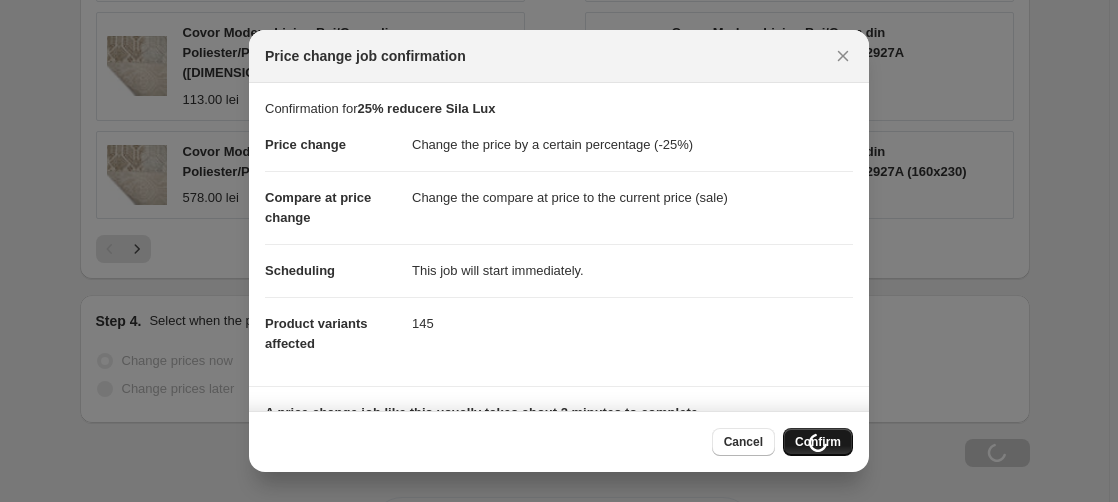 scroll, scrollTop: 3123, scrollLeft: 0, axis: vertical 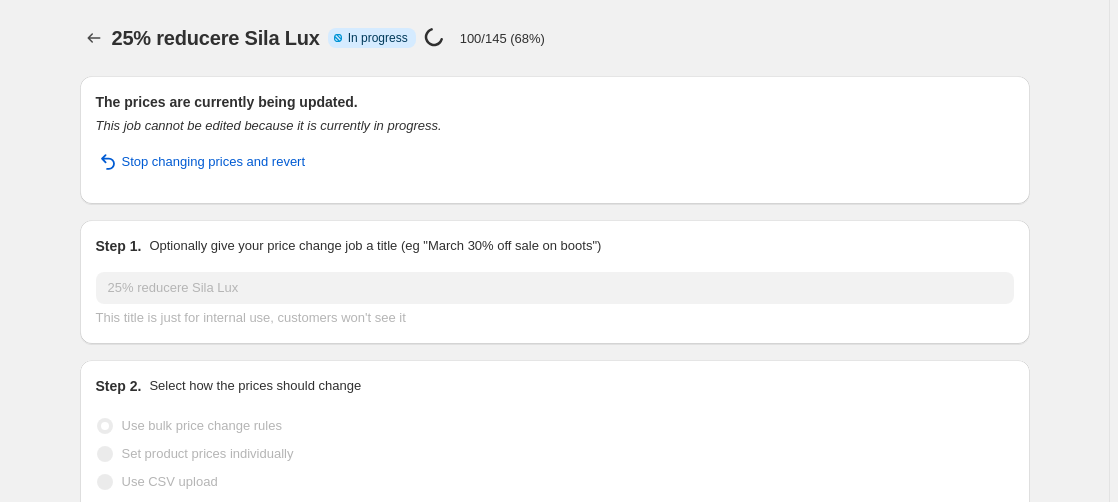 select on "percentage" 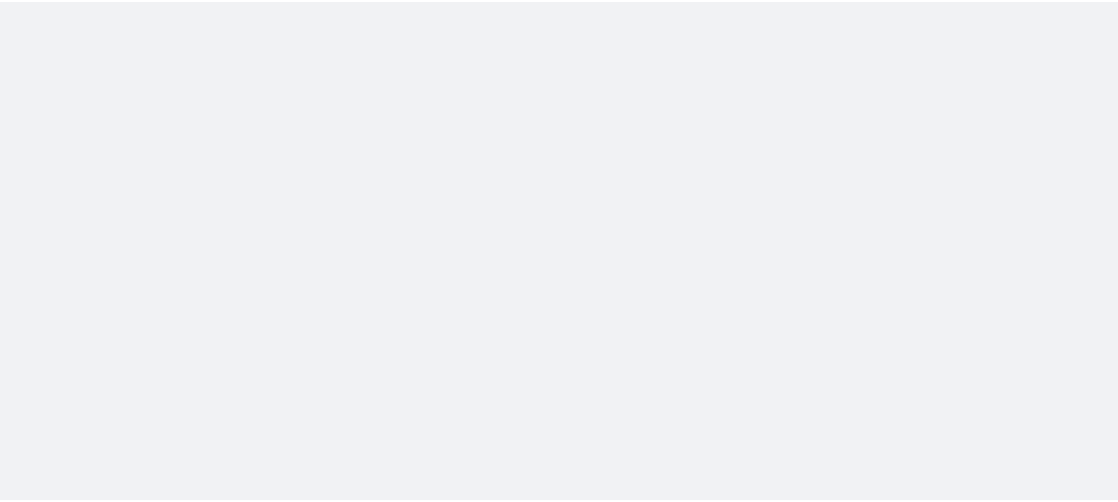 scroll, scrollTop: 0, scrollLeft: 0, axis: both 